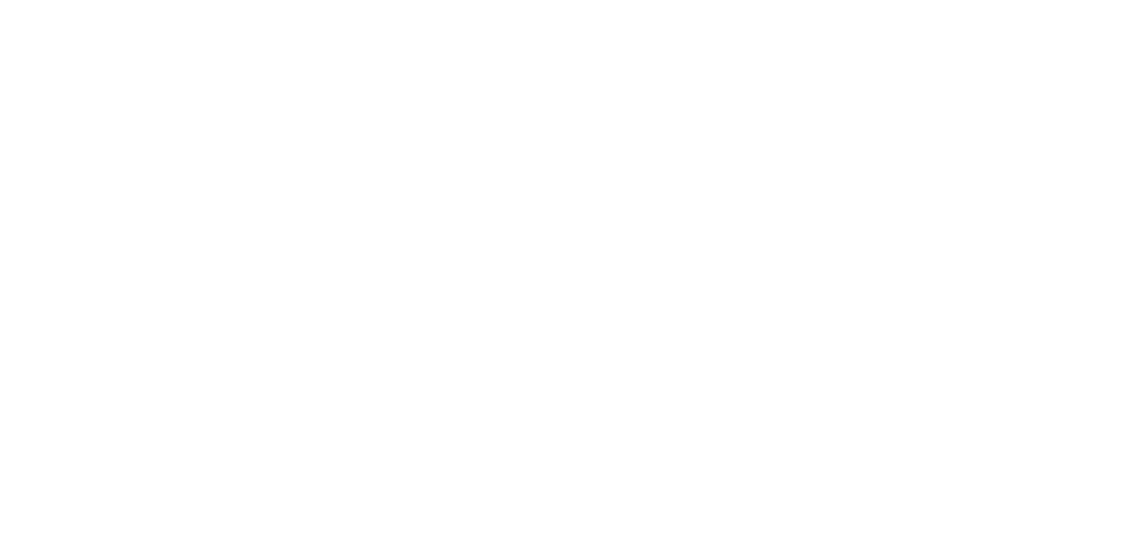 scroll, scrollTop: 0, scrollLeft: 0, axis: both 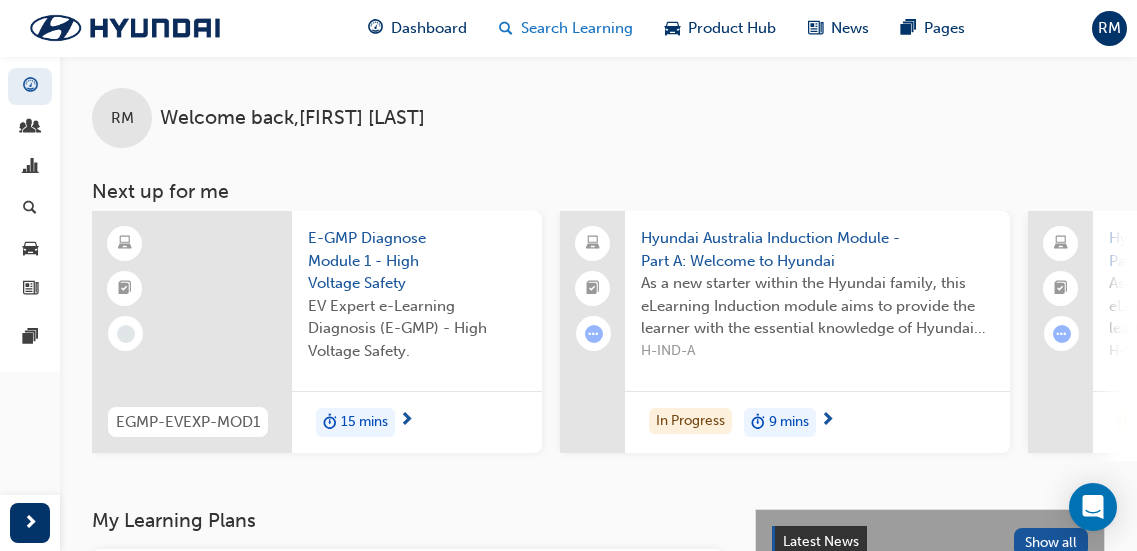 click on "Search Learning" at bounding box center [566, 28] 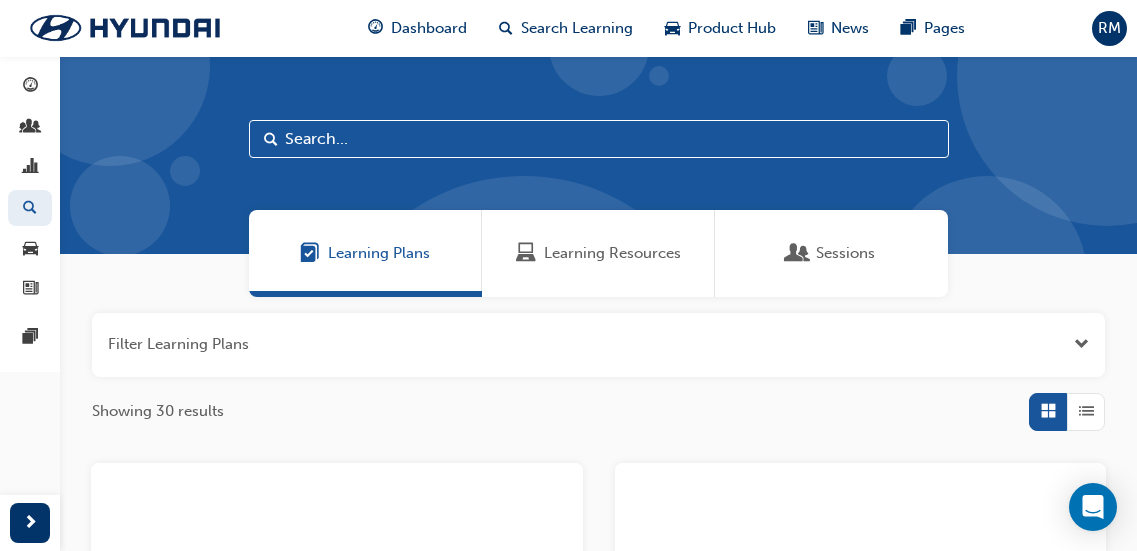 click on "Learning Resources" at bounding box center [598, 253] 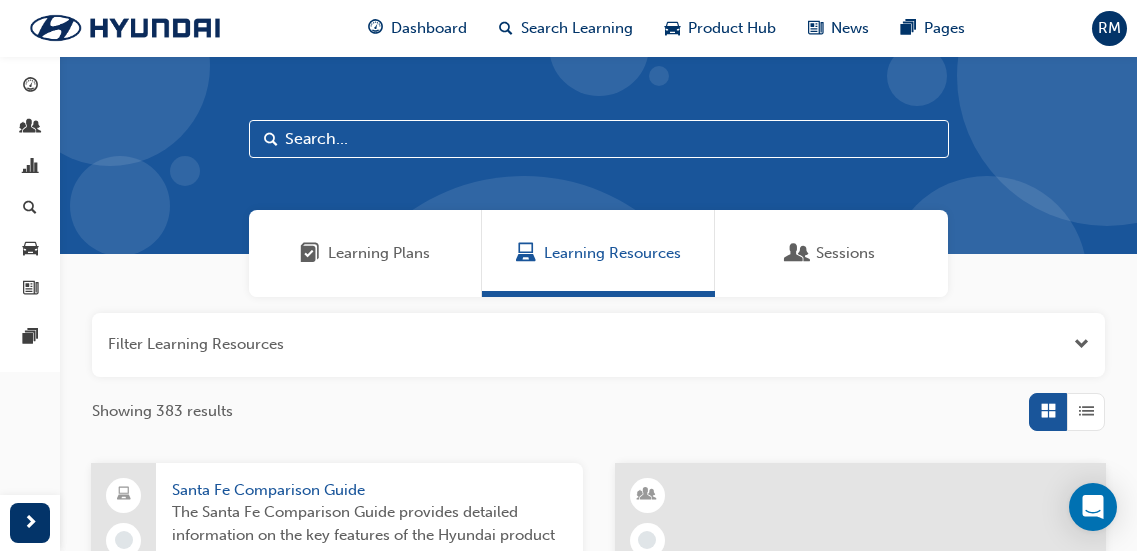 click at bounding box center [599, 139] 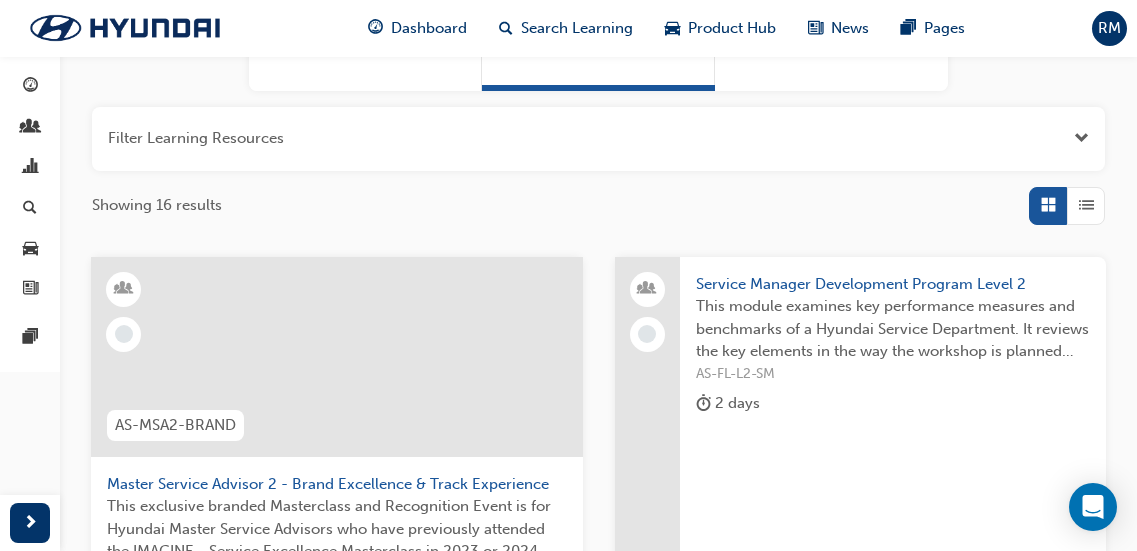 scroll, scrollTop: 200, scrollLeft: 0, axis: vertical 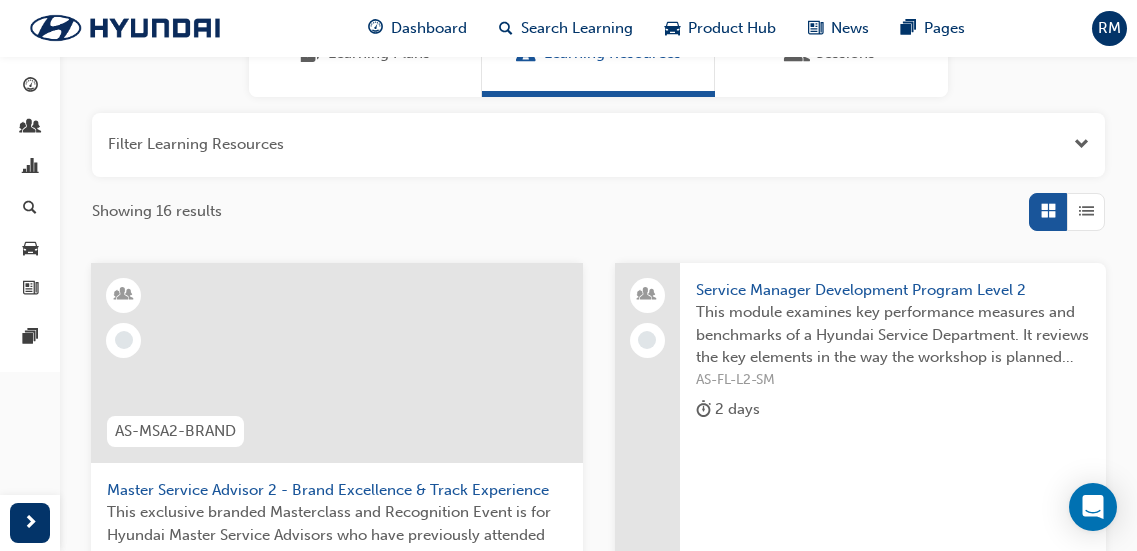 type on "serv" 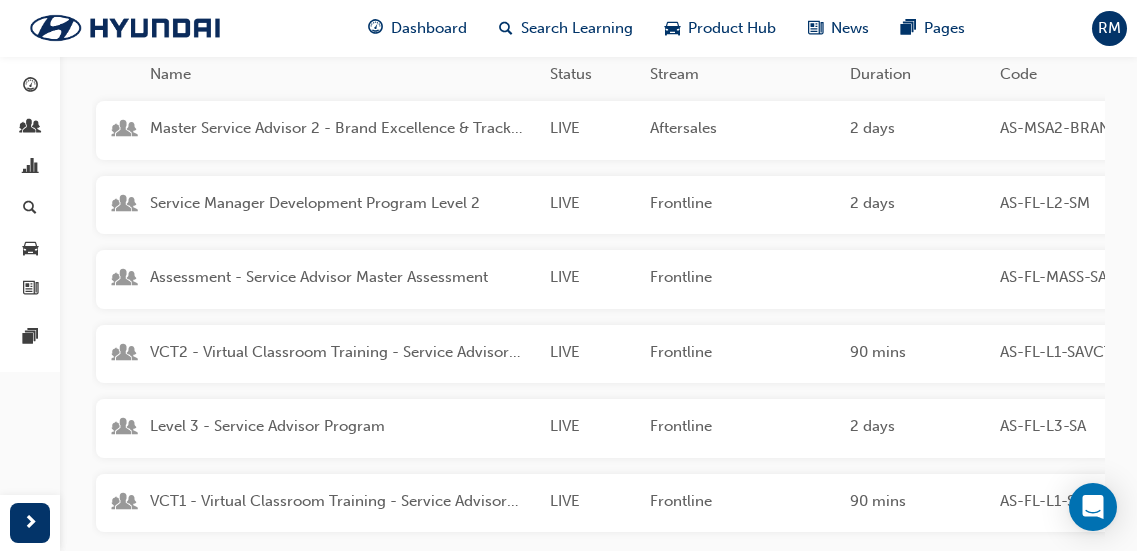 scroll, scrollTop: 500, scrollLeft: 0, axis: vertical 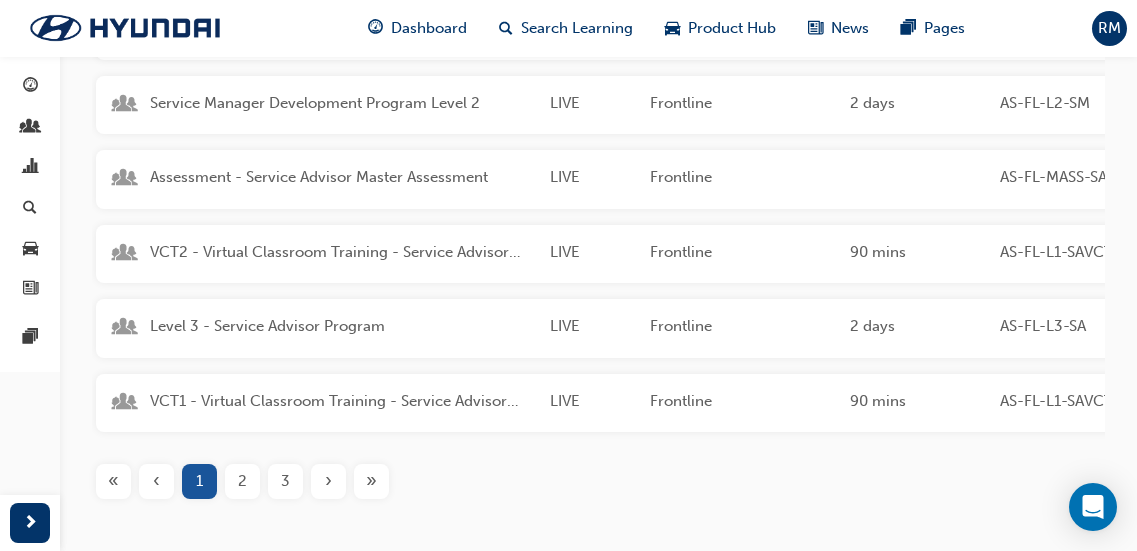 click on "2" at bounding box center (242, 481) 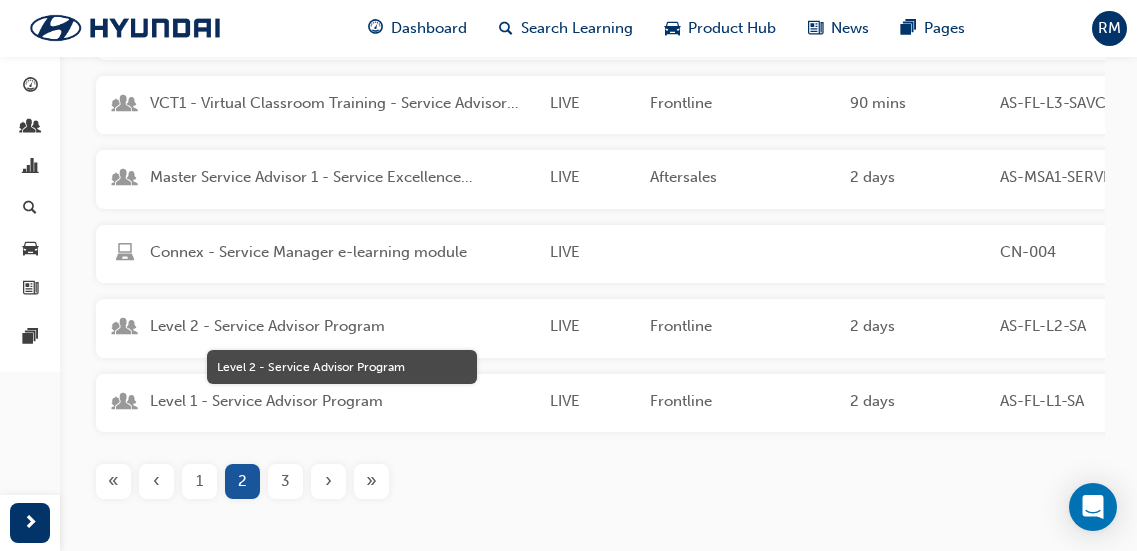 click on "Level 2 - Service Advisor Program" at bounding box center (342, 326) 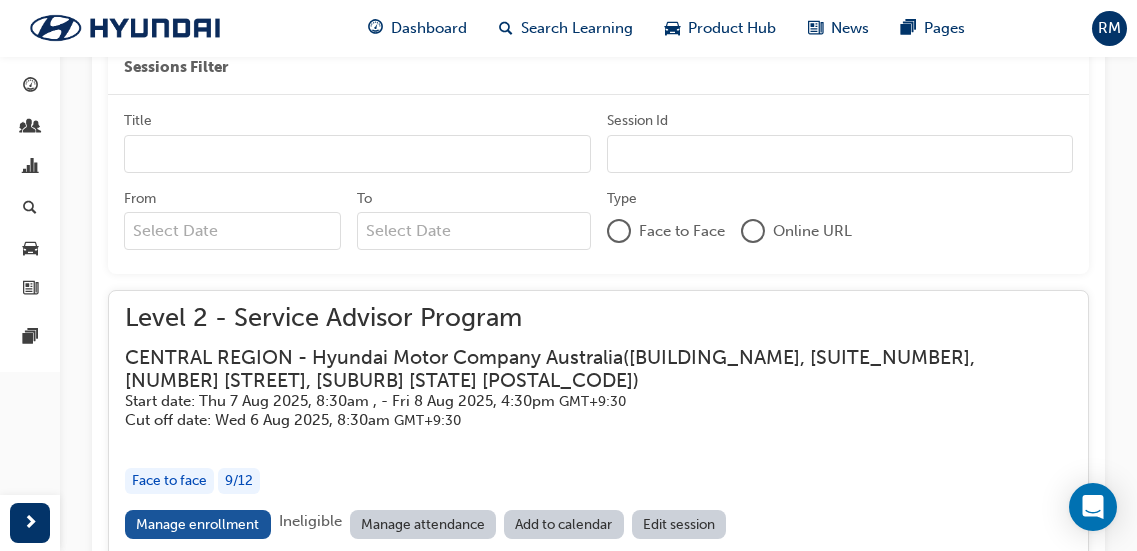 scroll, scrollTop: 1552, scrollLeft: 0, axis: vertical 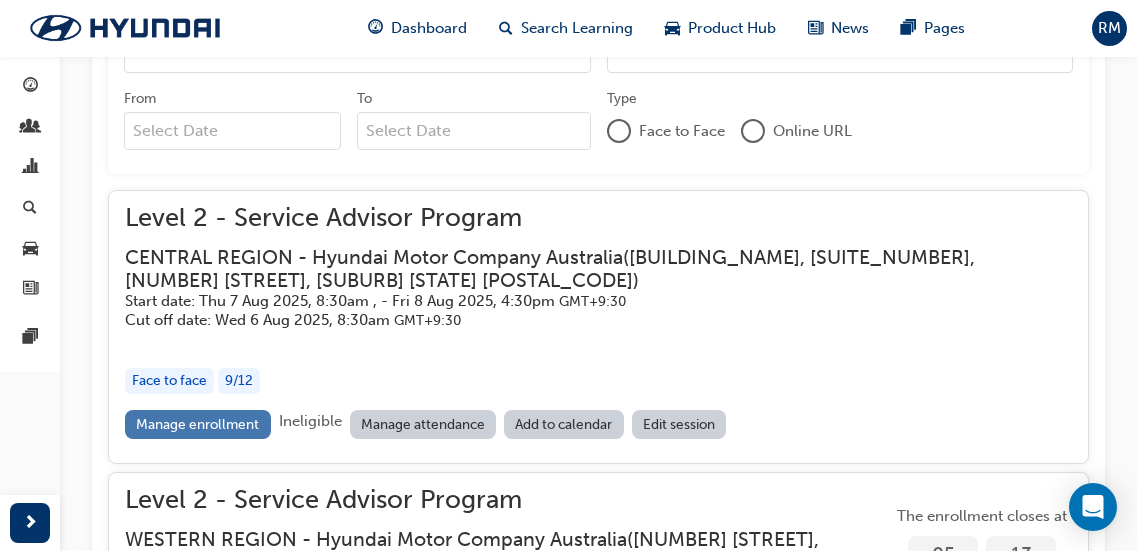 click on "Manage enrollment" at bounding box center (198, 424) 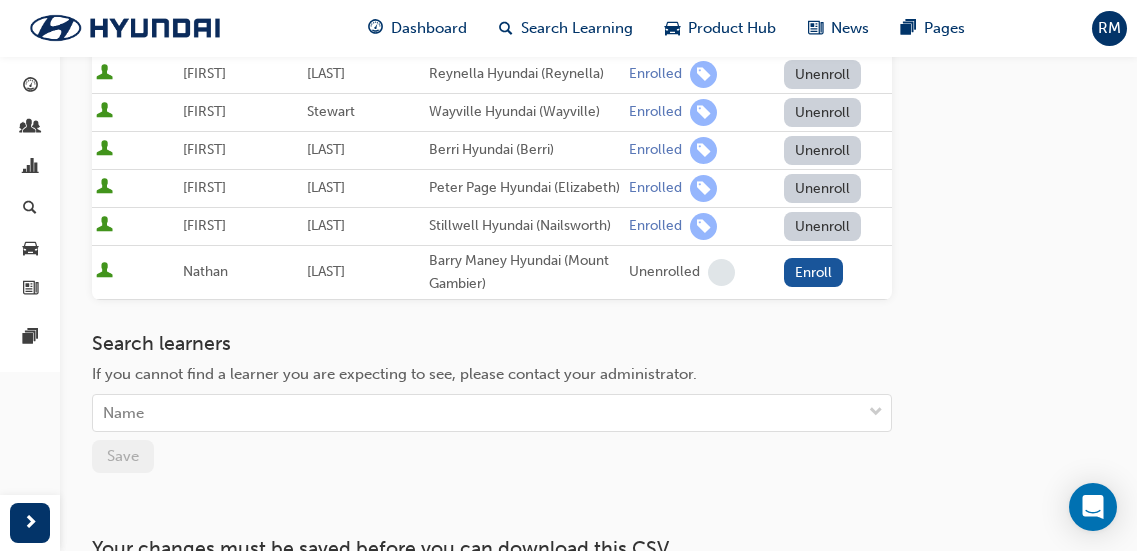 scroll, scrollTop: 803, scrollLeft: 0, axis: vertical 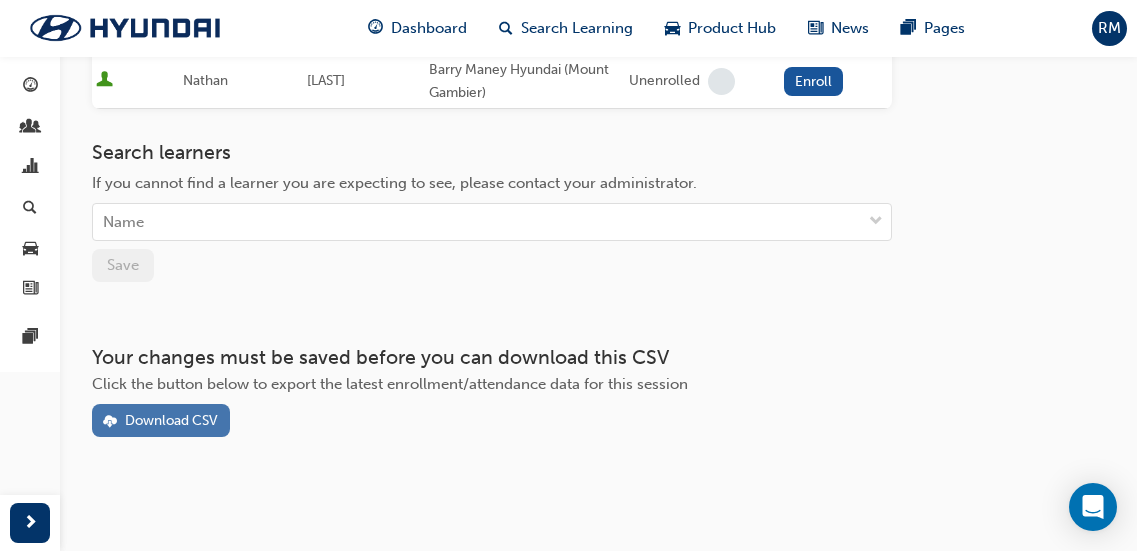 click on "Download CSV" at bounding box center (171, 420) 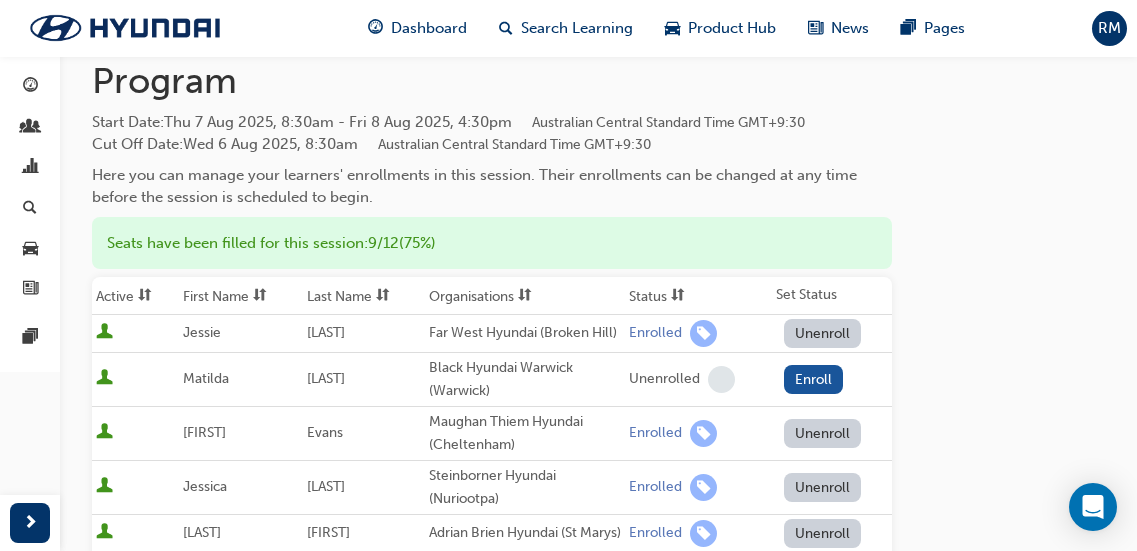 scroll, scrollTop: 3, scrollLeft: 0, axis: vertical 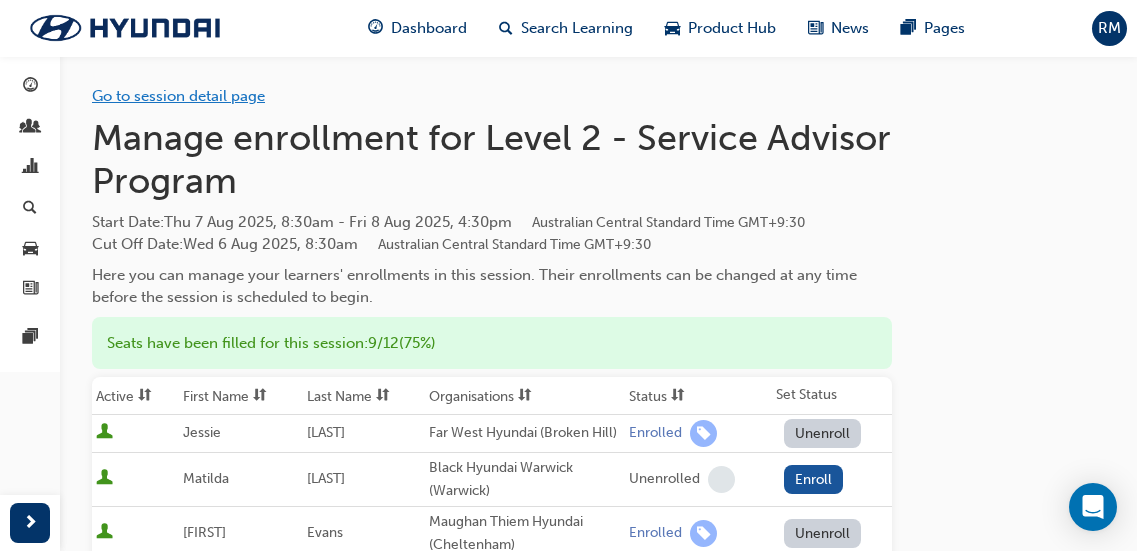 click on "Go to session detail page" at bounding box center (178, 96) 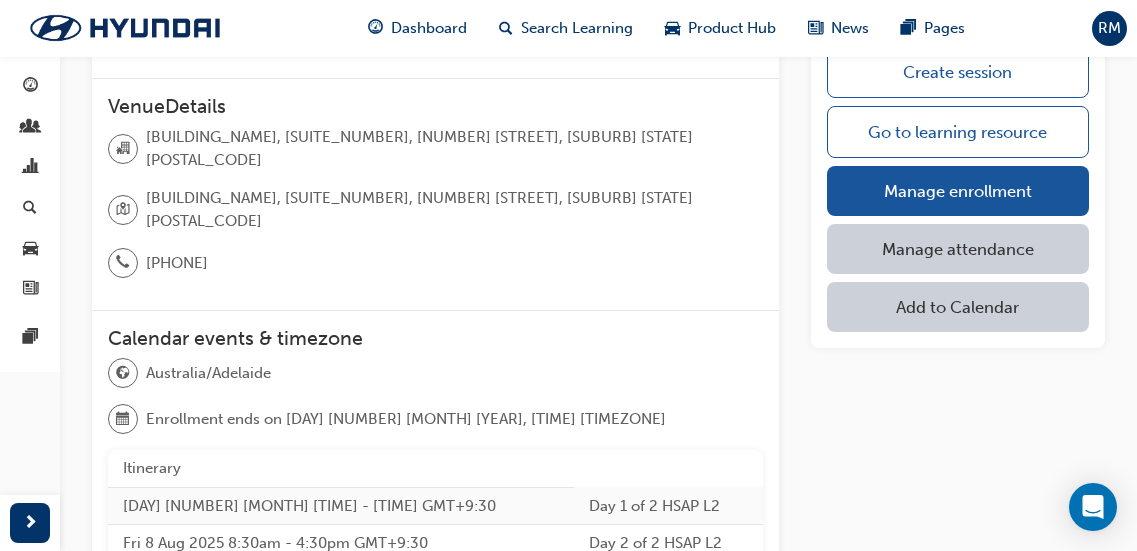 scroll, scrollTop: 600, scrollLeft: 0, axis: vertical 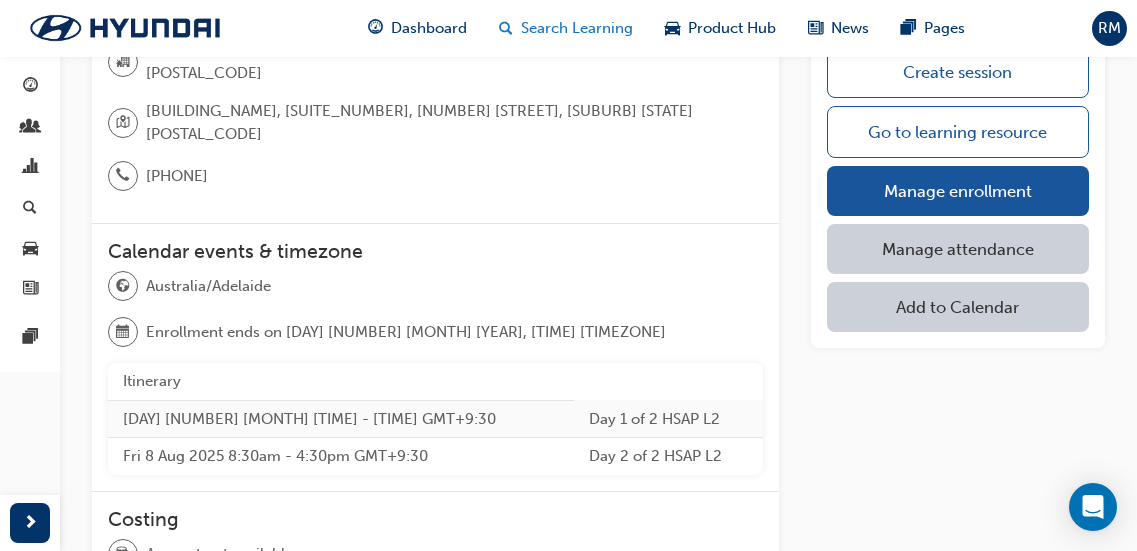 click on "Search Learning" at bounding box center (566, 28) 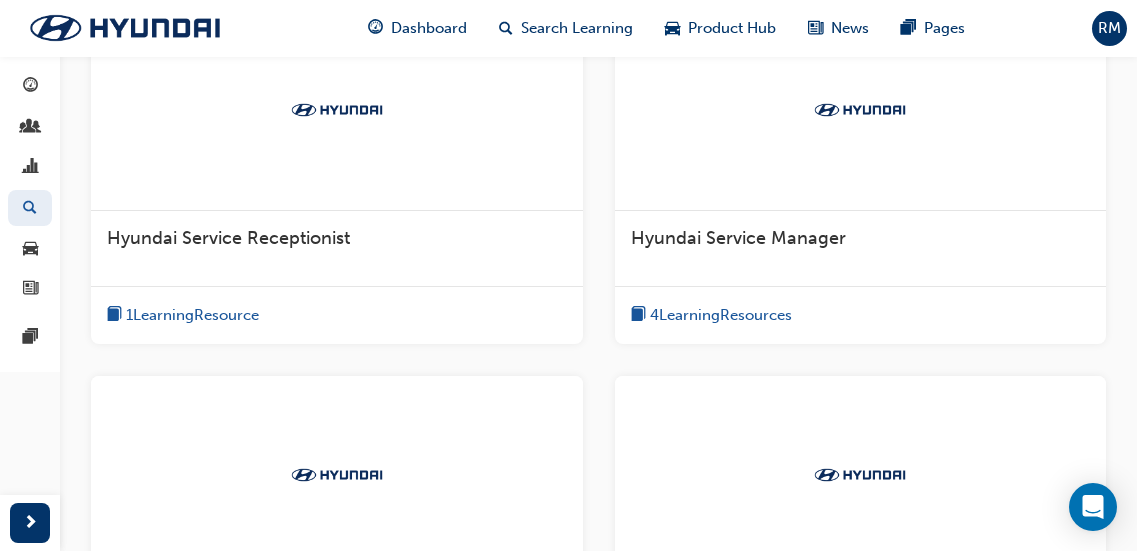 scroll, scrollTop: 600, scrollLeft: 0, axis: vertical 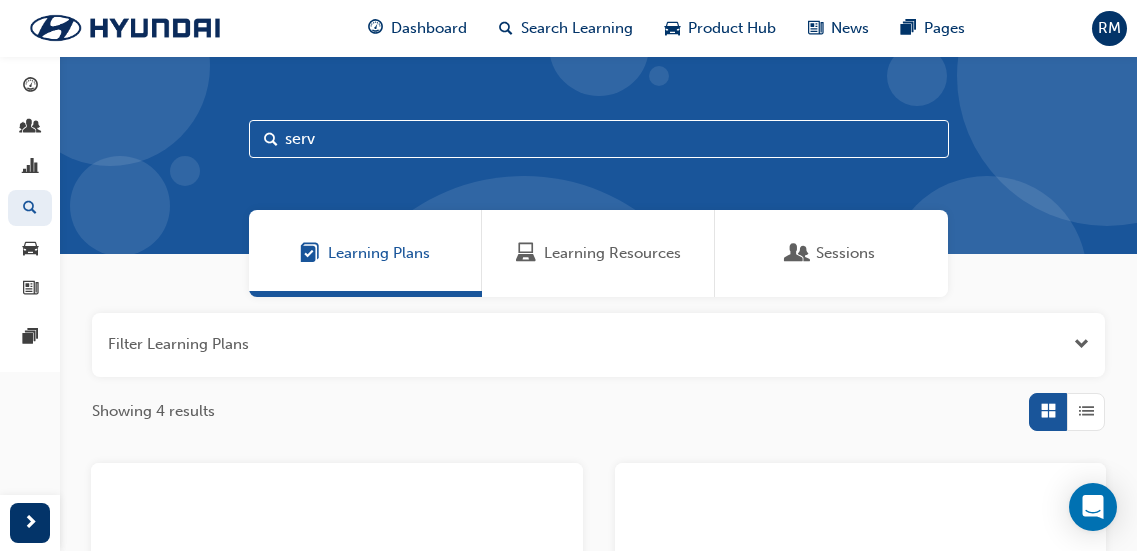 click on "Learning Resources" at bounding box center [612, 253] 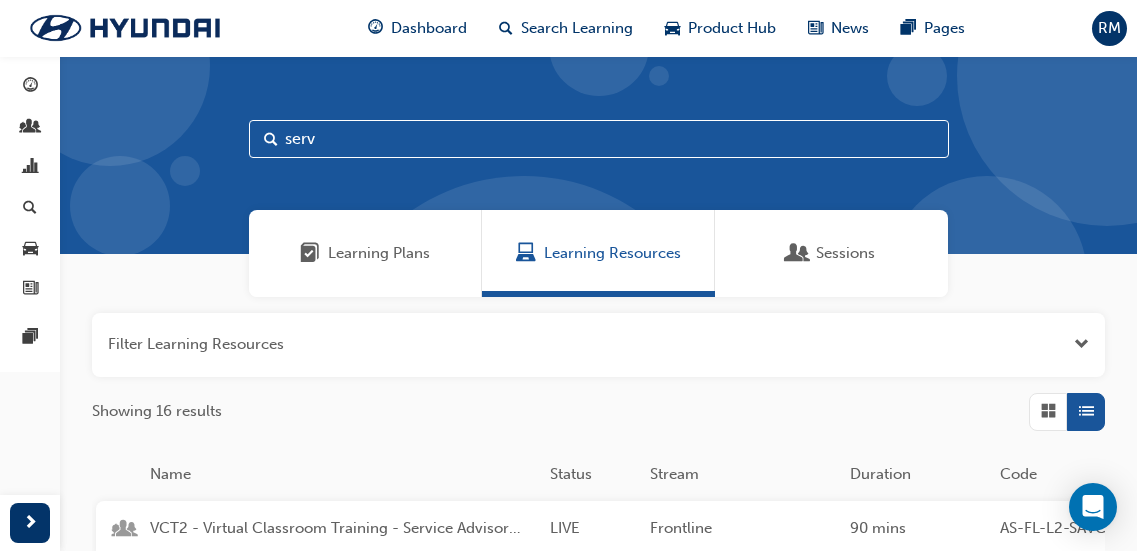 drag, startPoint x: 318, startPoint y: 142, endPoint x: 265, endPoint y: 140, distance: 53.037724 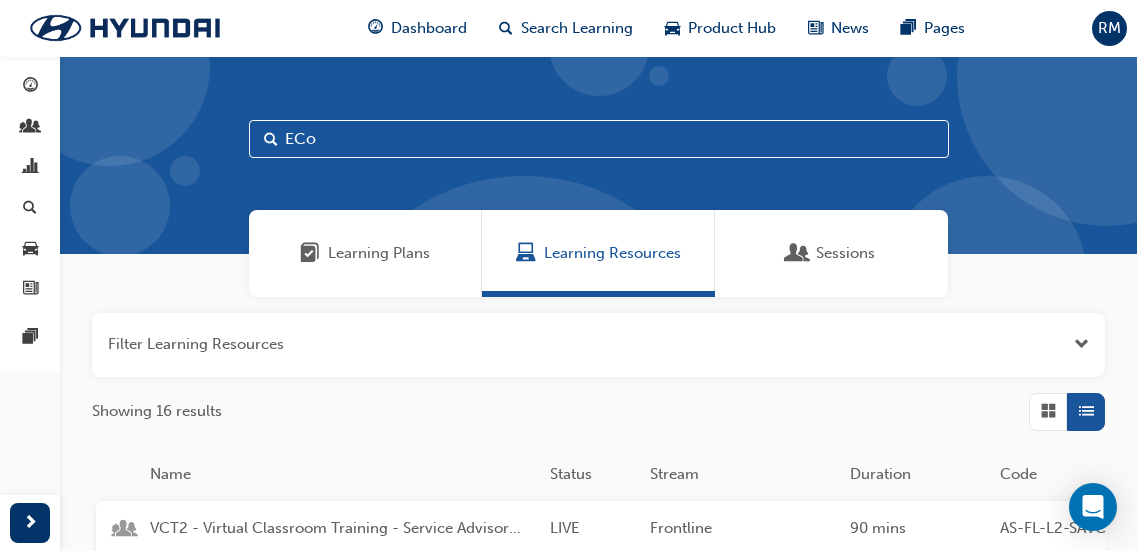 type on "ECo" 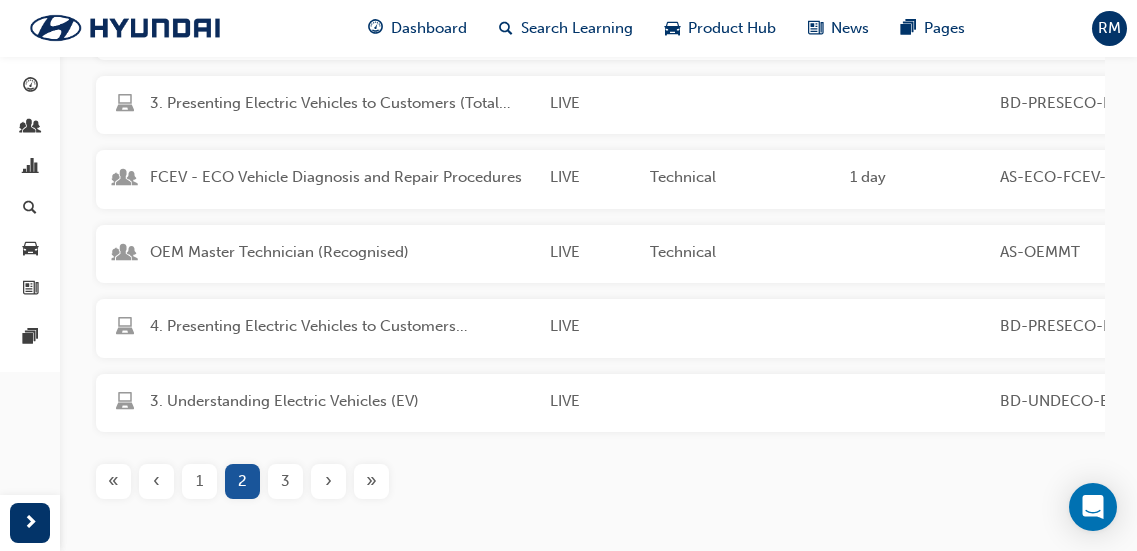 scroll, scrollTop: 600, scrollLeft: 0, axis: vertical 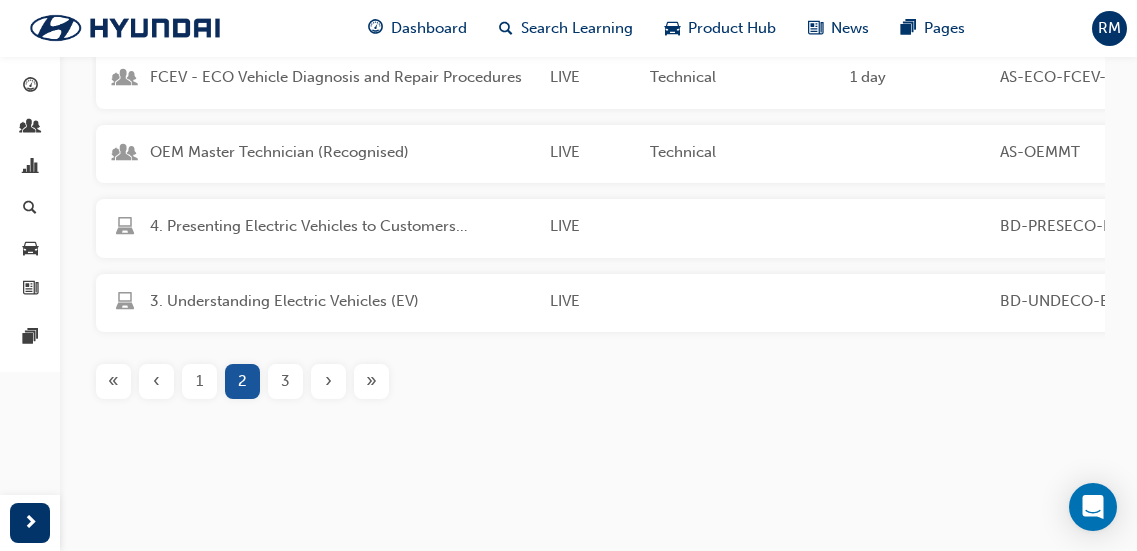 click on "‹" at bounding box center (156, 381) 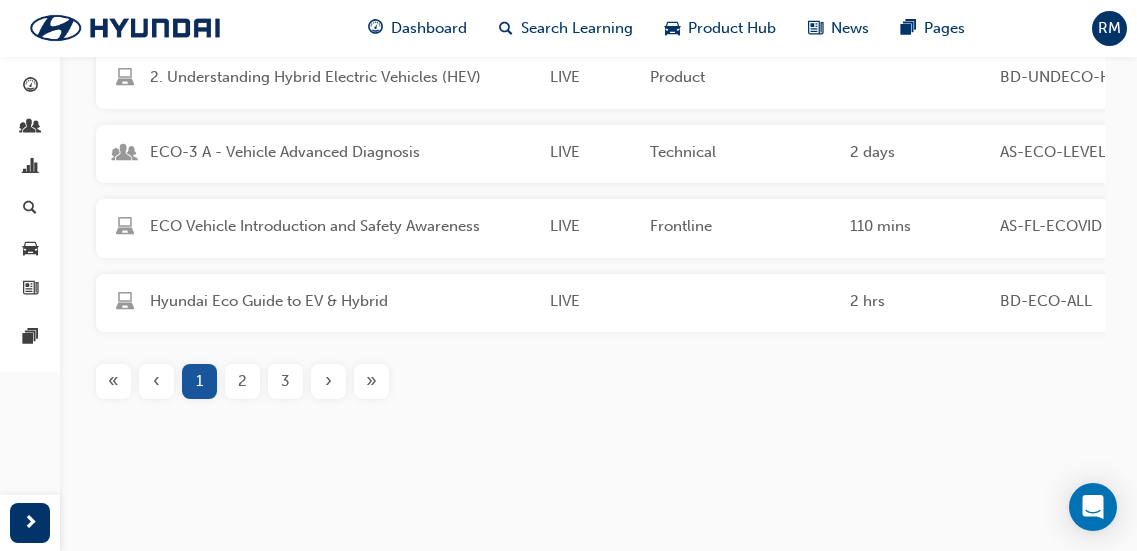 scroll, scrollTop: 400, scrollLeft: 0, axis: vertical 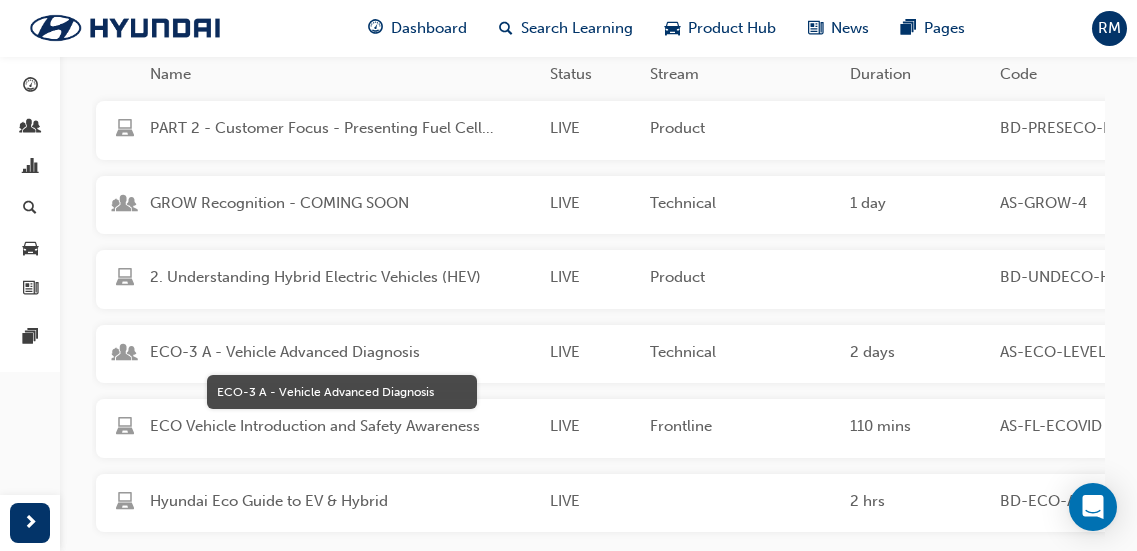 click on "ECO-3 A - Vehicle Advanced Diagnosis" at bounding box center [342, 352] 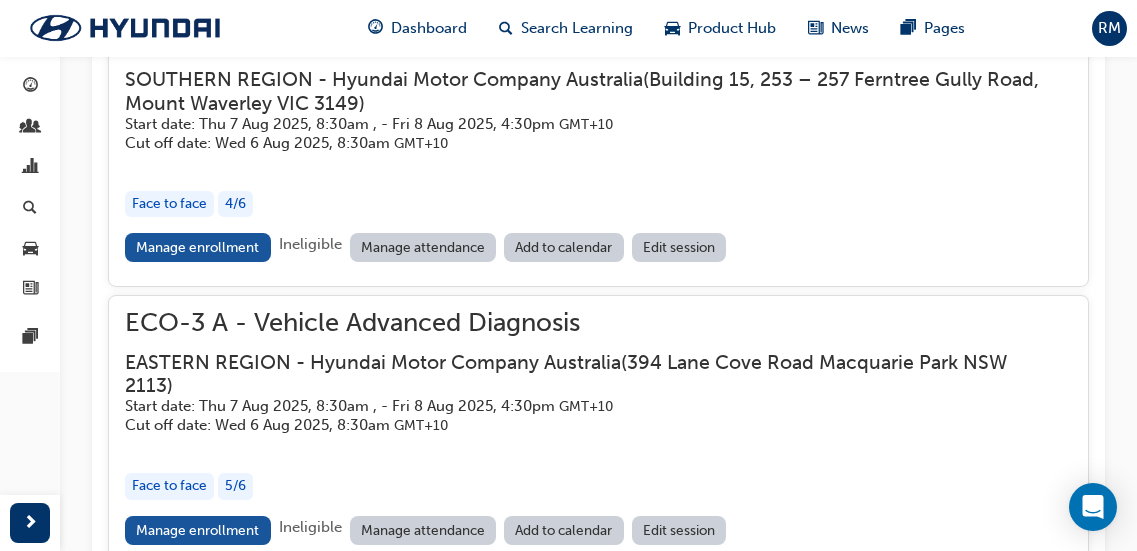 scroll, scrollTop: 1909, scrollLeft: 0, axis: vertical 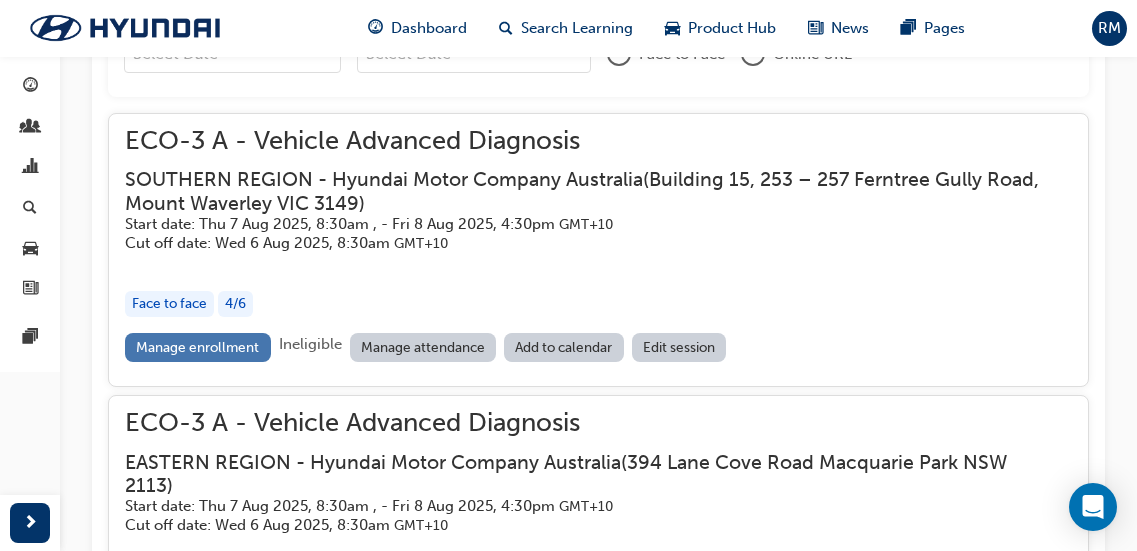 click on "Manage enrollment" at bounding box center [198, 347] 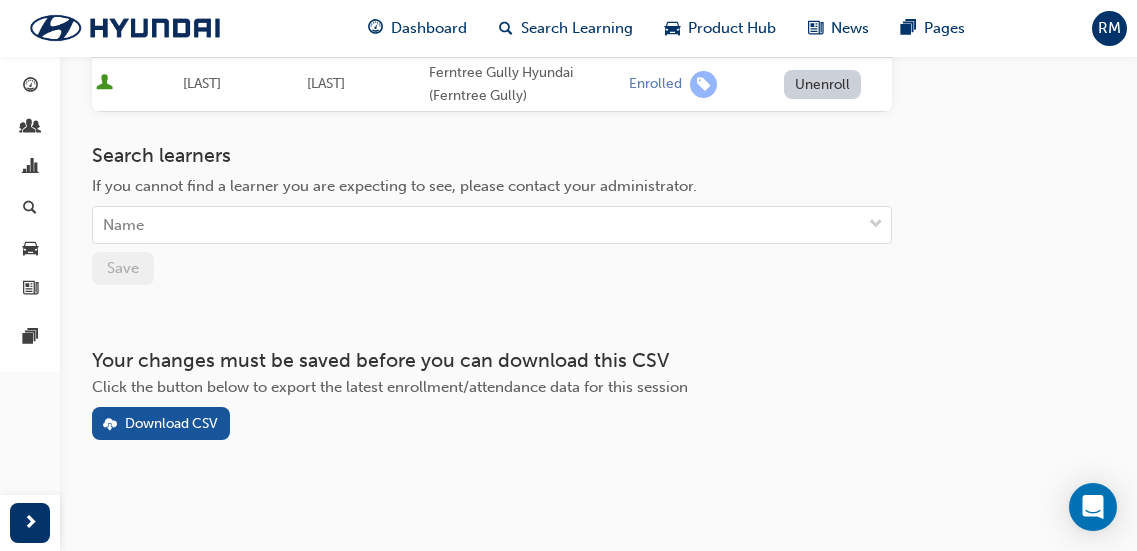 scroll, scrollTop: 616, scrollLeft: 0, axis: vertical 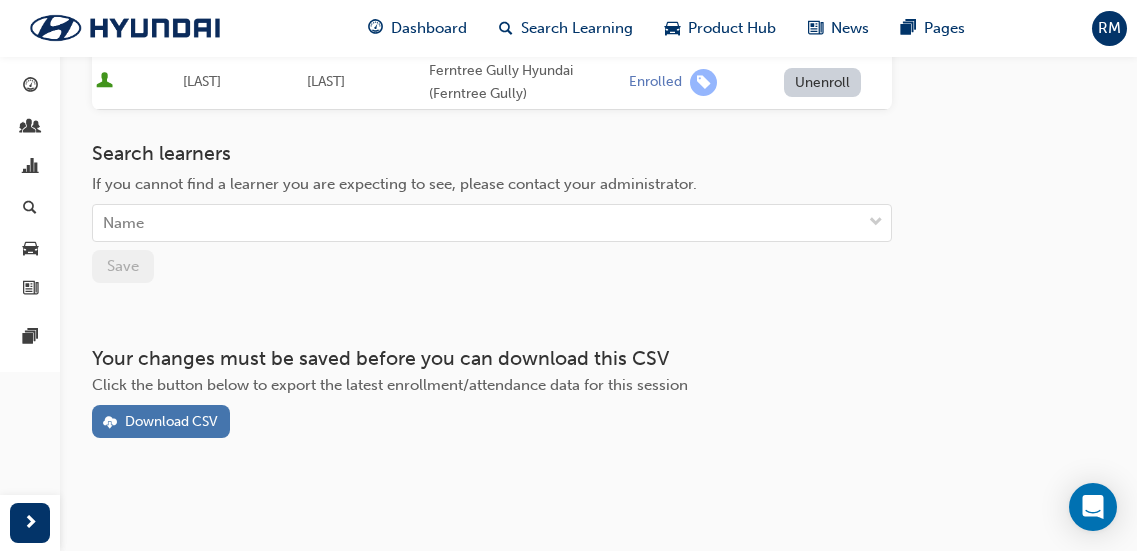 click on "Download CSV" at bounding box center [171, 421] 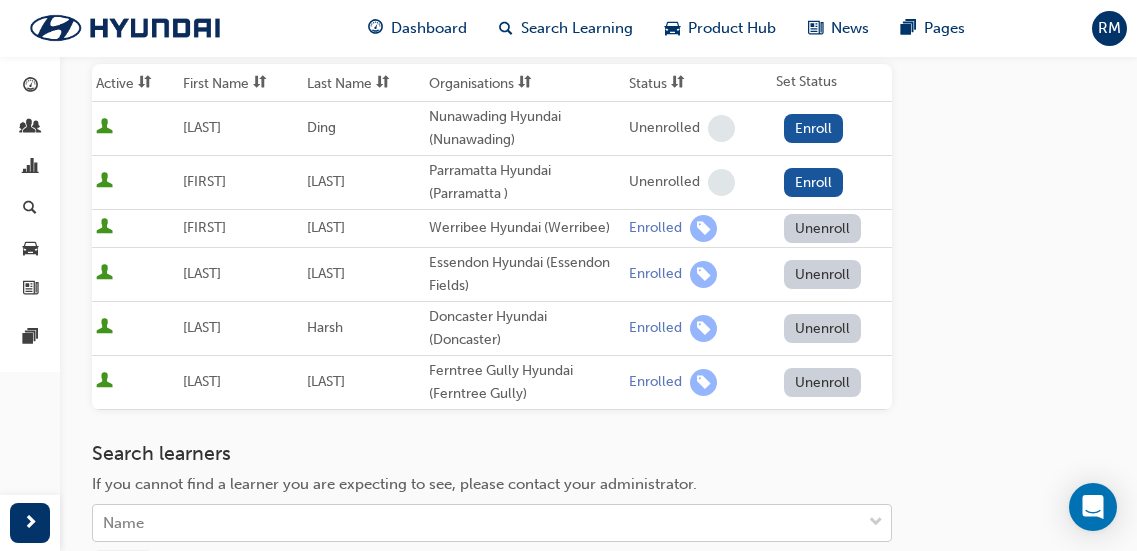 scroll, scrollTop: 0, scrollLeft: 0, axis: both 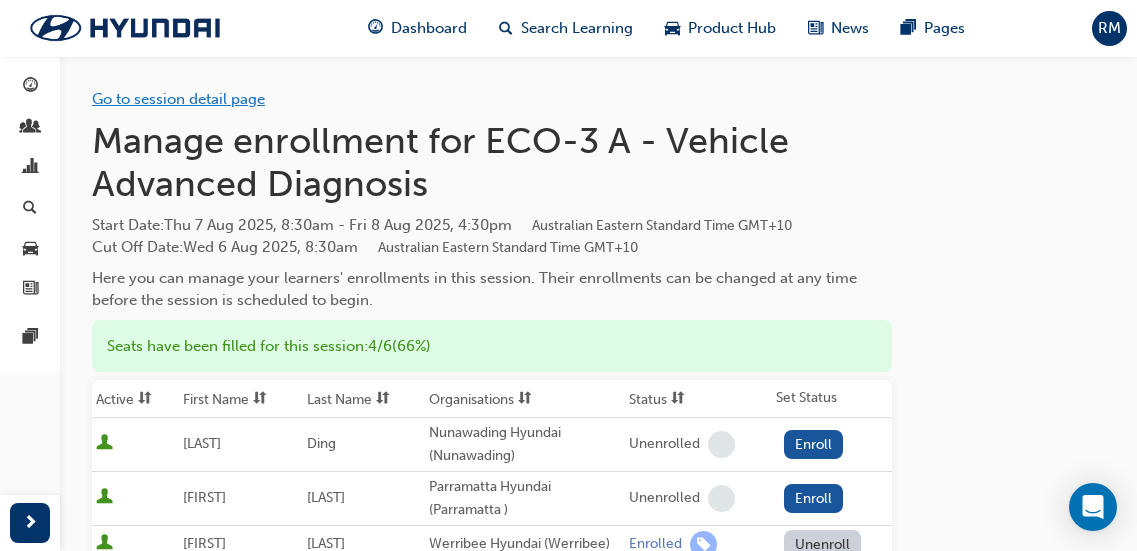 click on "Go to session detail page" at bounding box center (178, 99) 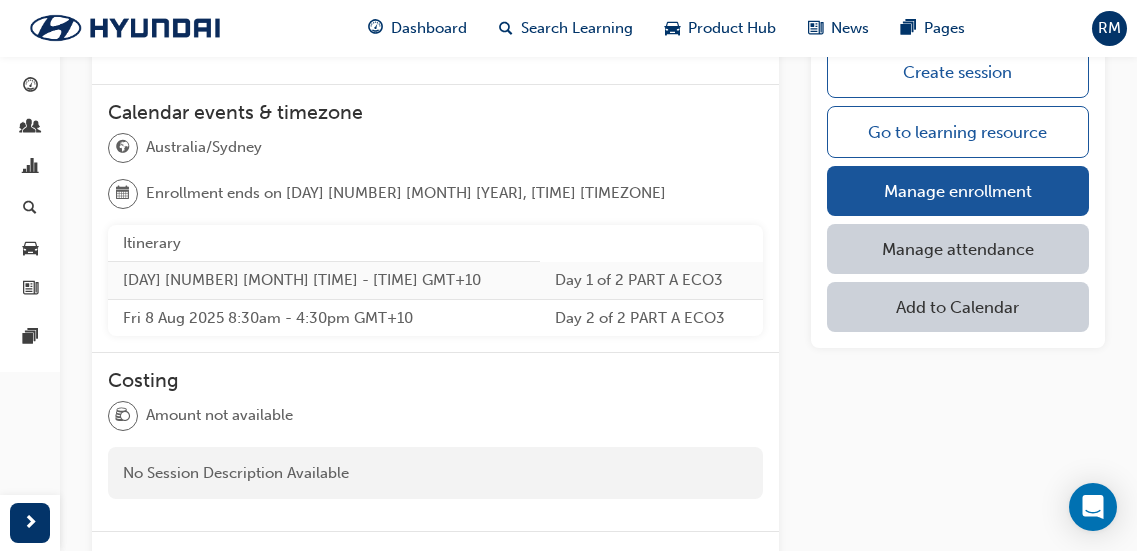 scroll, scrollTop: 500, scrollLeft: 0, axis: vertical 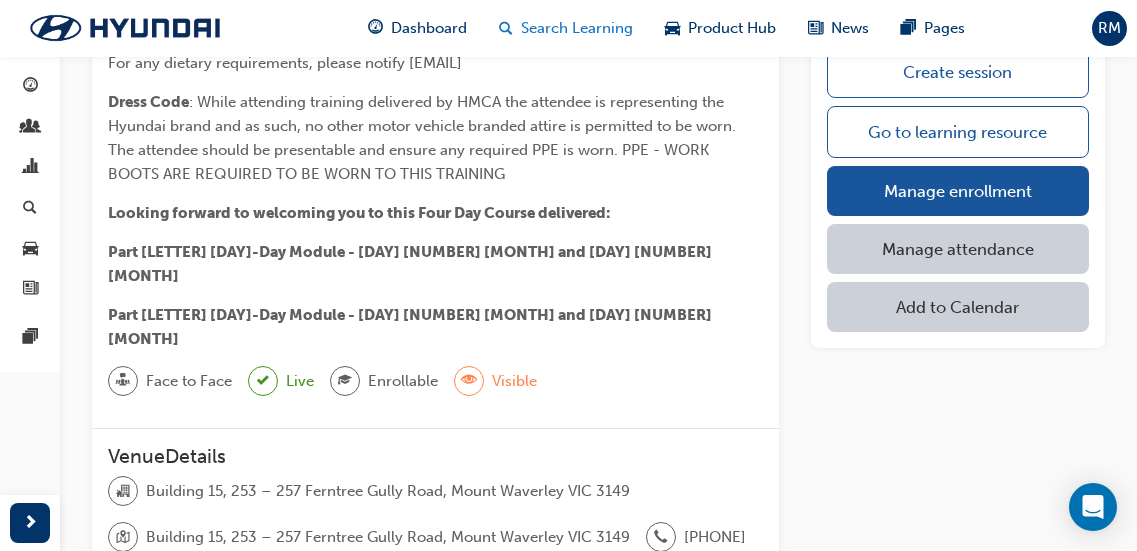 click on "Search Learning" at bounding box center [577, 28] 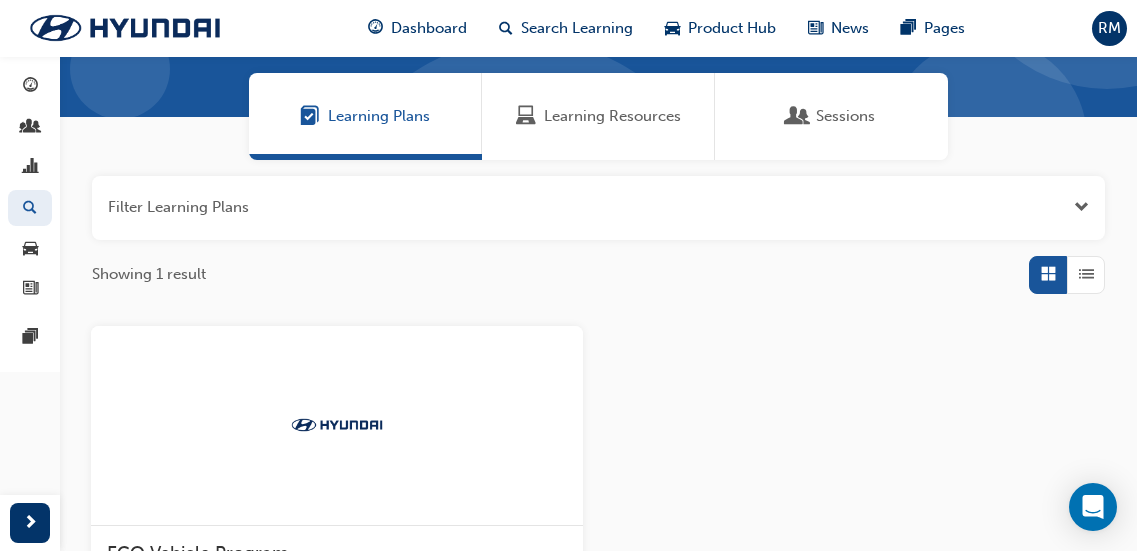 scroll, scrollTop: 39, scrollLeft: 0, axis: vertical 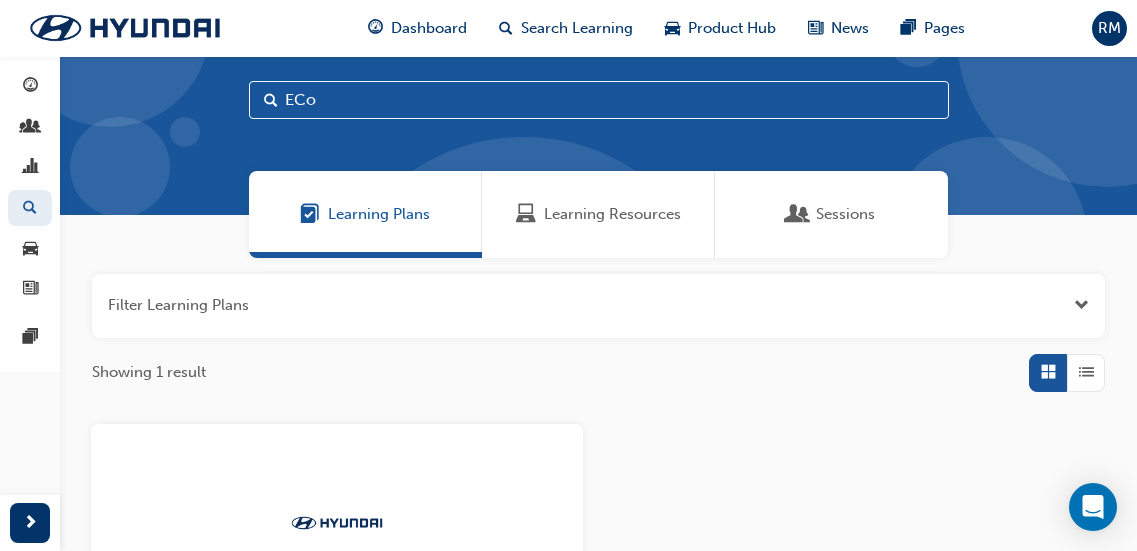 click on "Learning Resources" at bounding box center (612, 214) 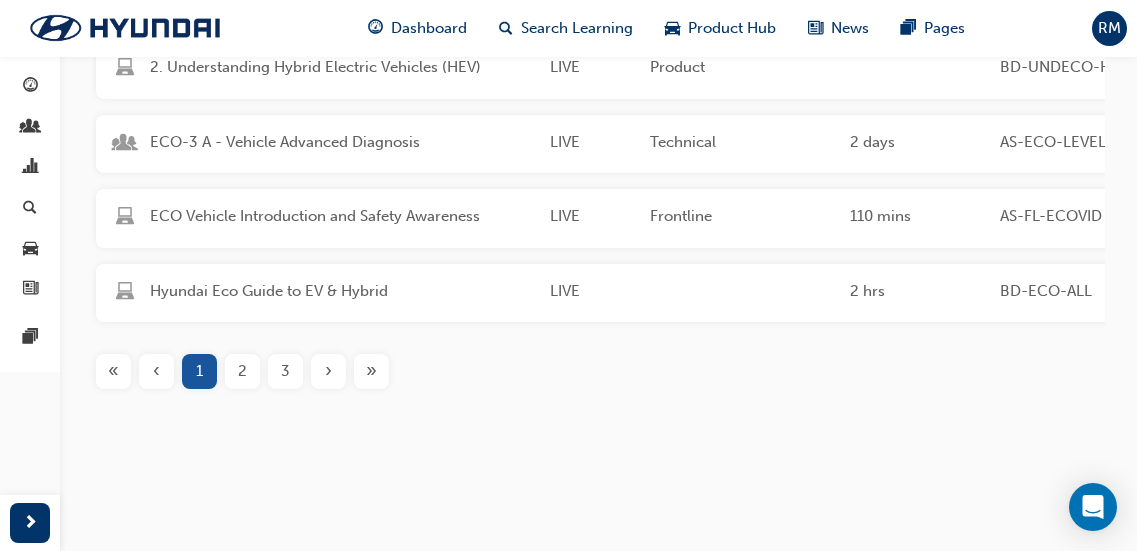 scroll, scrollTop: 625, scrollLeft: 0, axis: vertical 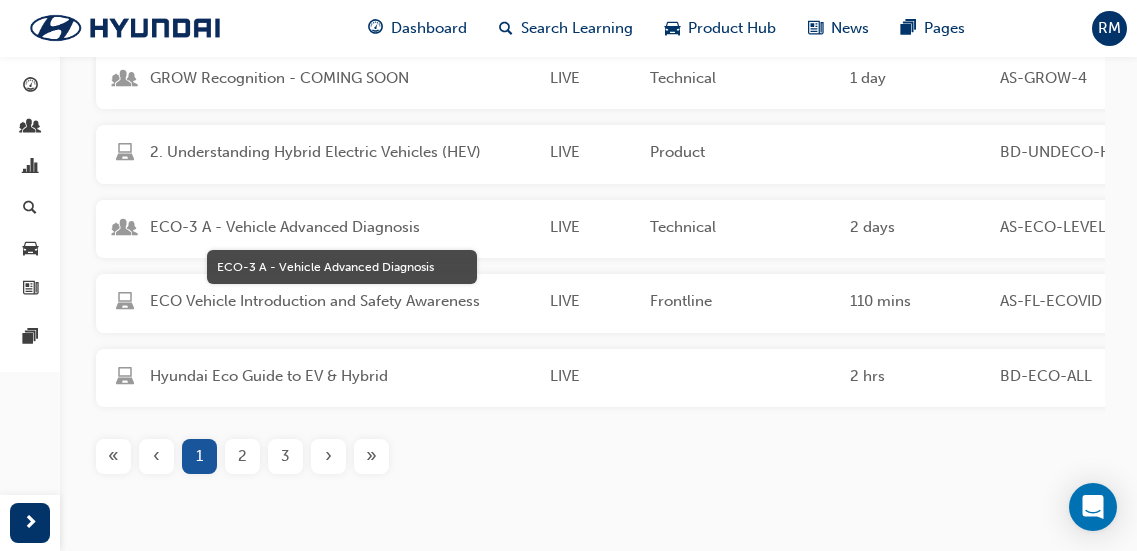 click on "ECO-3 A - Vehicle Advanced Diagnosis" at bounding box center [342, 227] 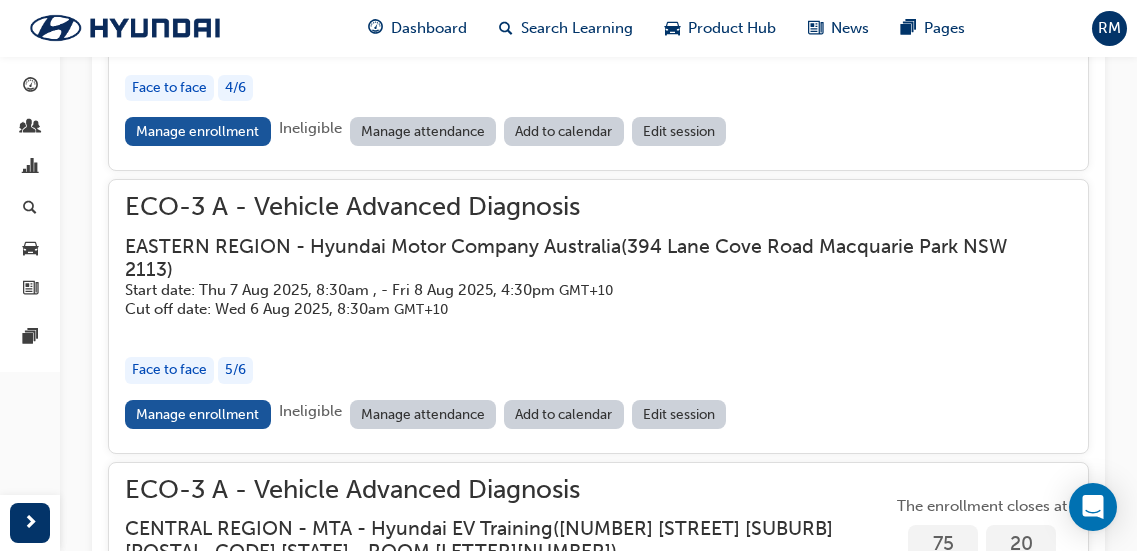 scroll, scrollTop: 2146, scrollLeft: 0, axis: vertical 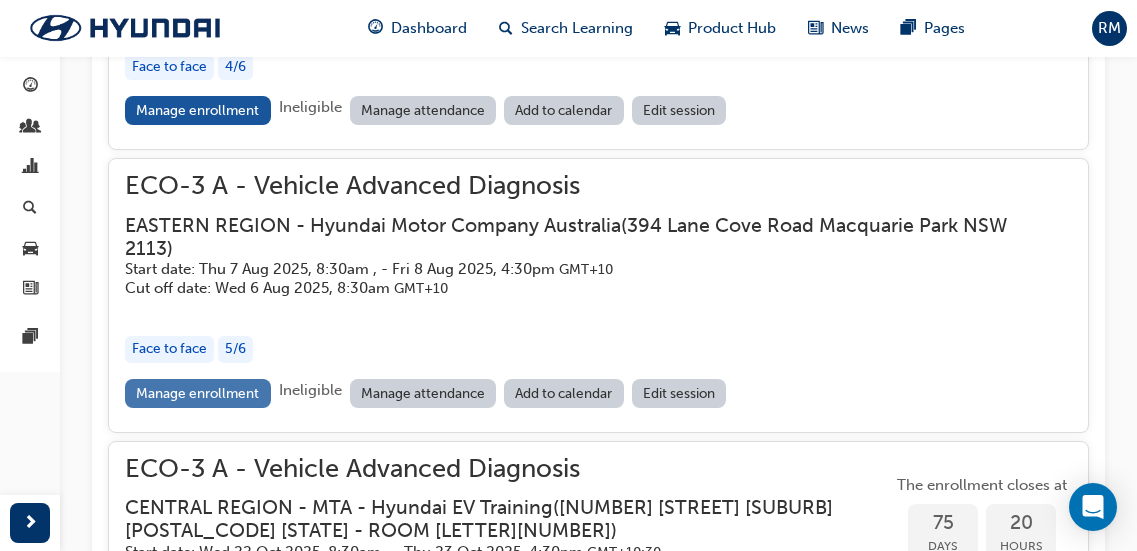 click on "Manage enrollment" at bounding box center [198, 393] 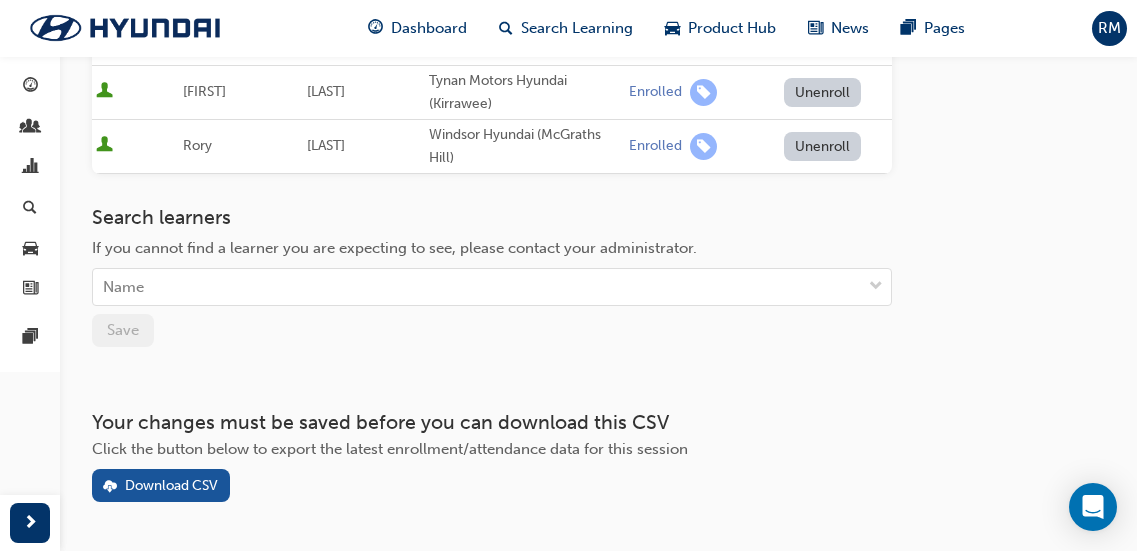 scroll, scrollTop: 600, scrollLeft: 0, axis: vertical 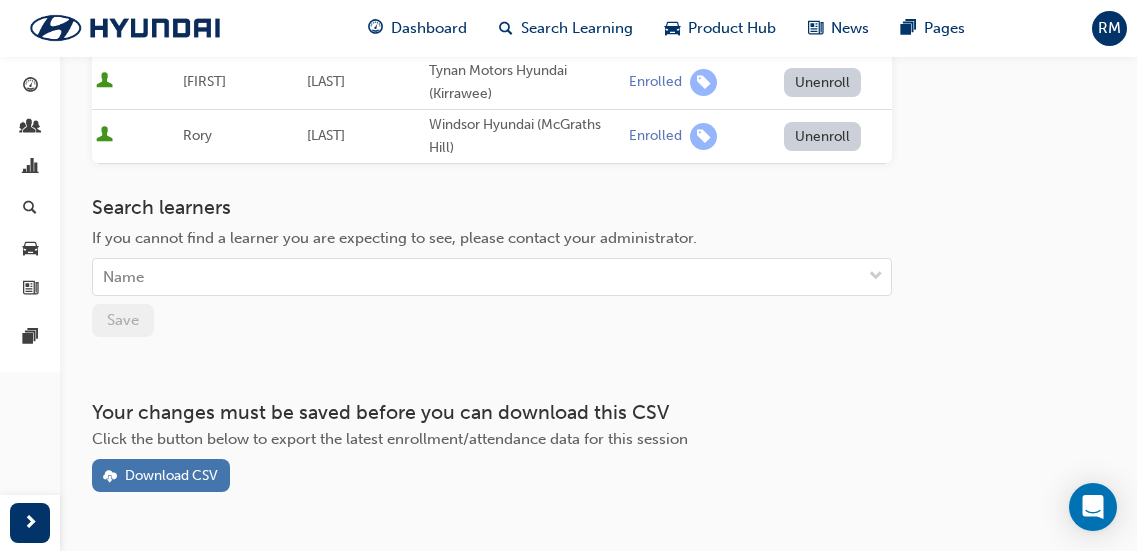 click on "Download CSV" at bounding box center (161, 475) 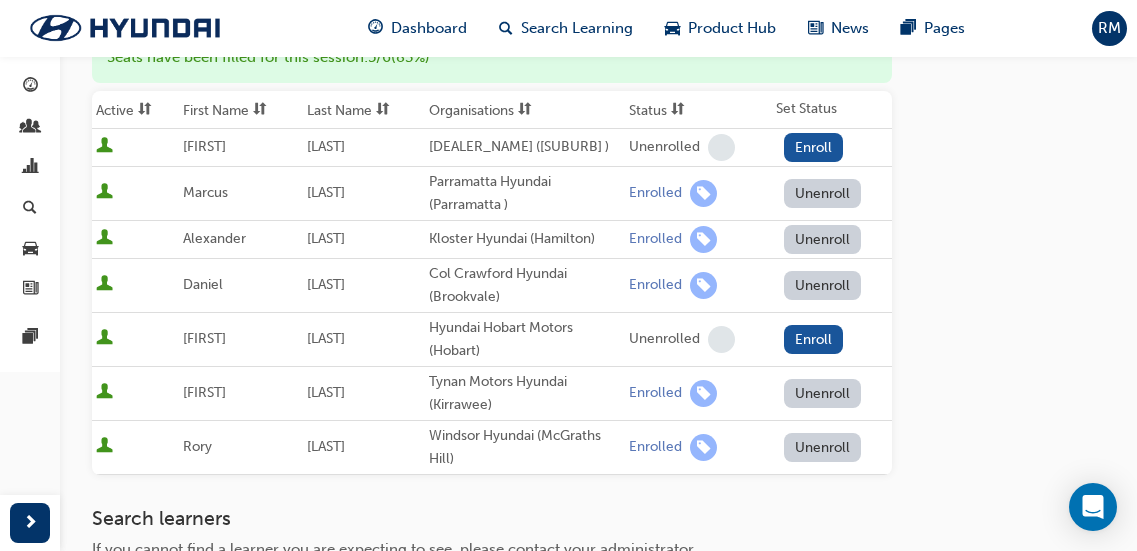 scroll, scrollTop: 200, scrollLeft: 0, axis: vertical 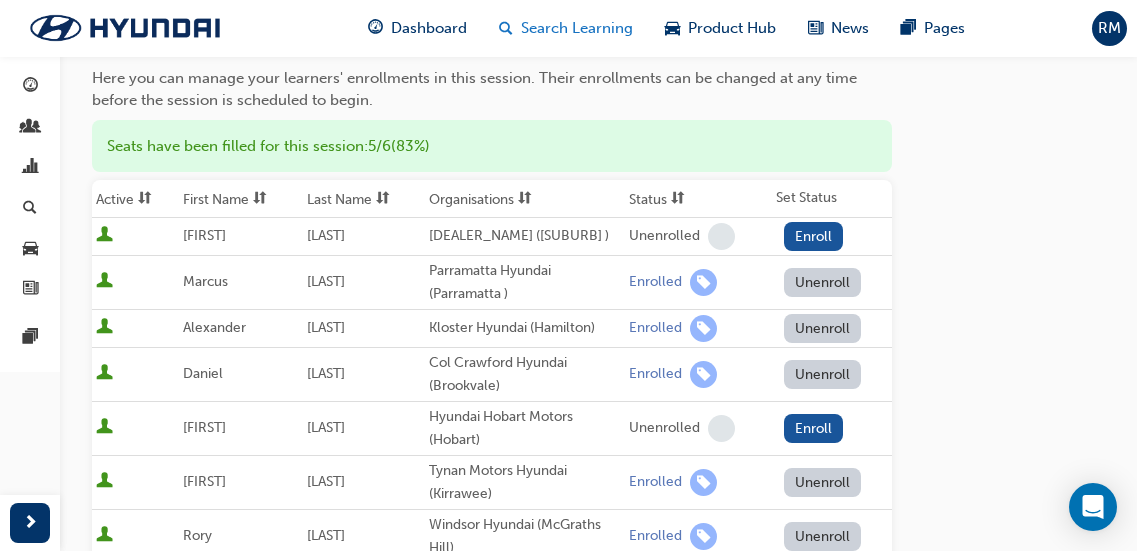 click on "Search Learning" at bounding box center [577, 28] 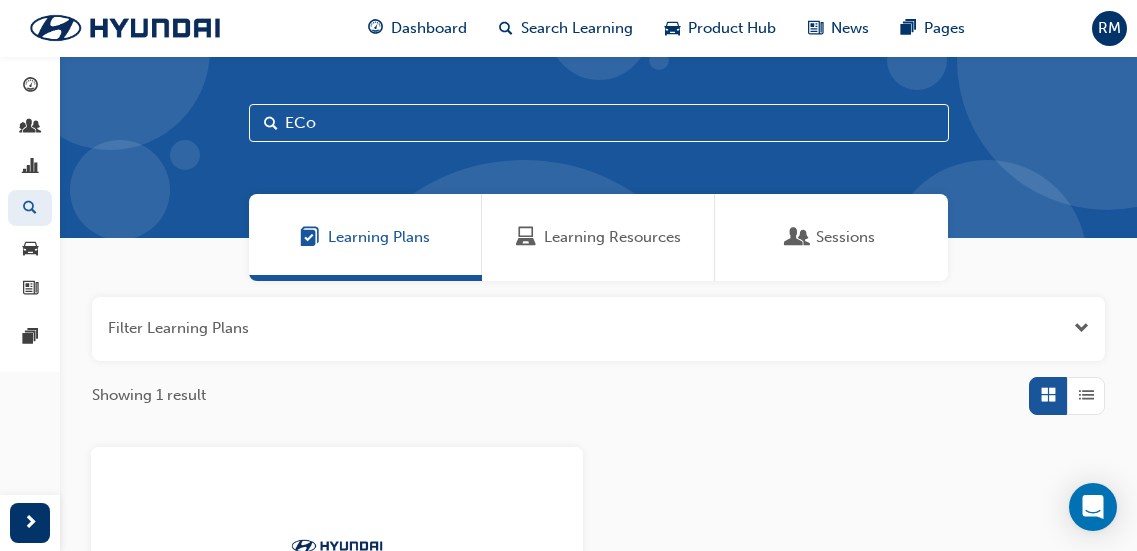 scroll, scrollTop: 0, scrollLeft: 0, axis: both 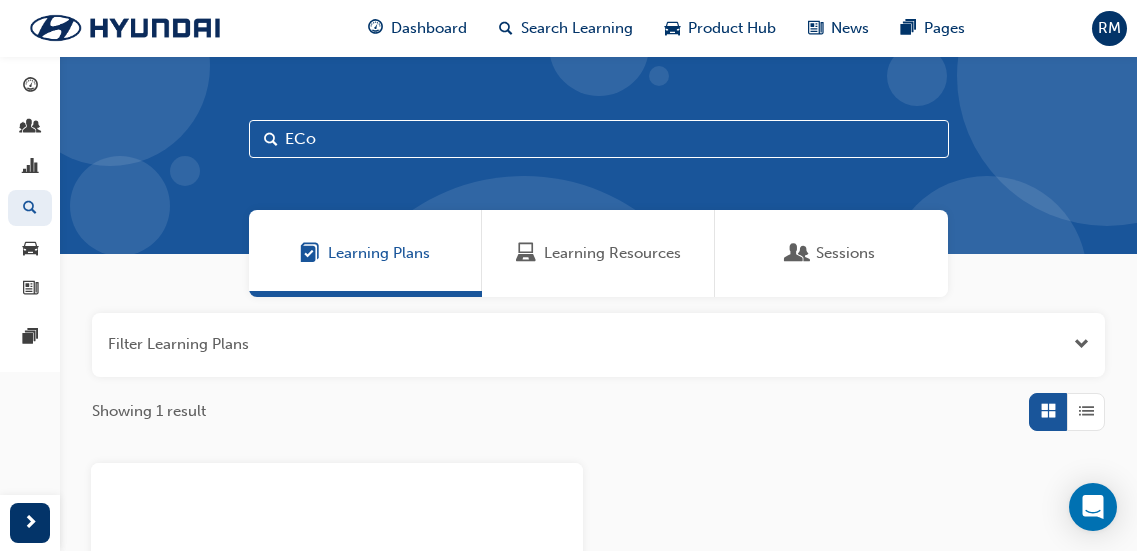 click on "Learning Resources" at bounding box center (612, 253) 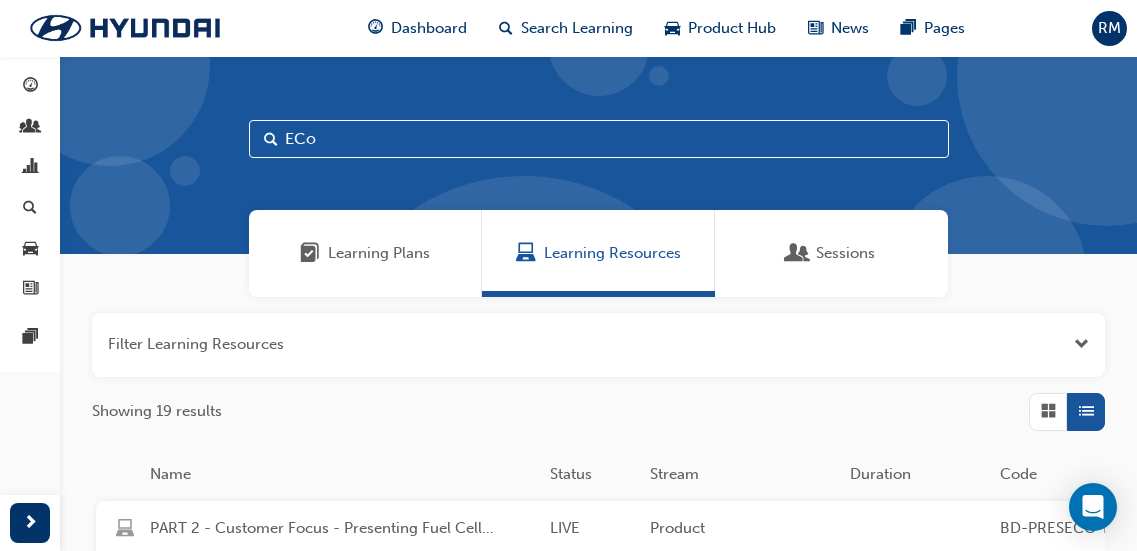 drag, startPoint x: 335, startPoint y: 131, endPoint x: 93, endPoint y: 130, distance: 242.00206 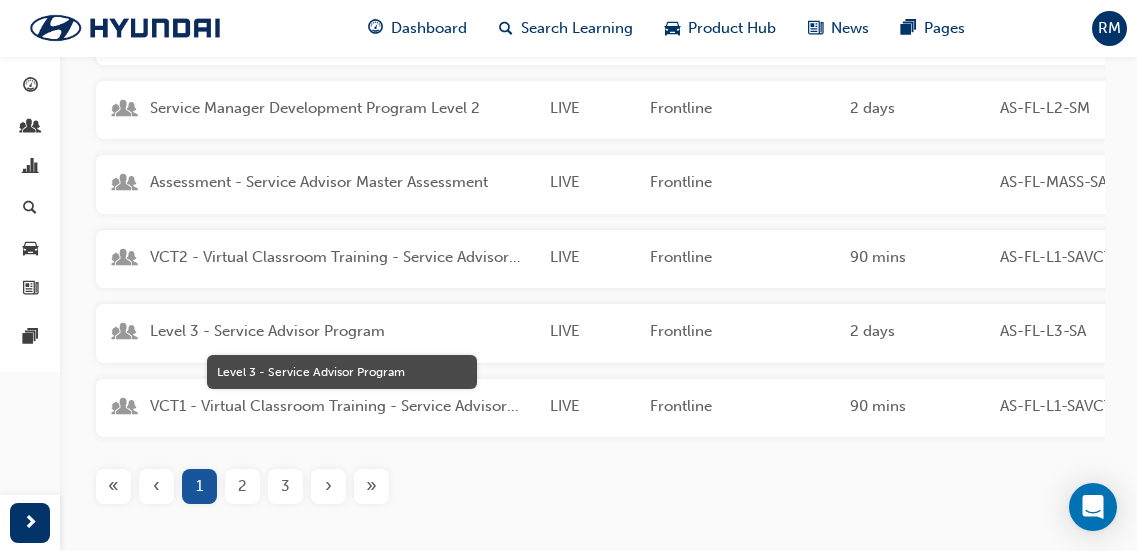 scroll, scrollTop: 500, scrollLeft: 0, axis: vertical 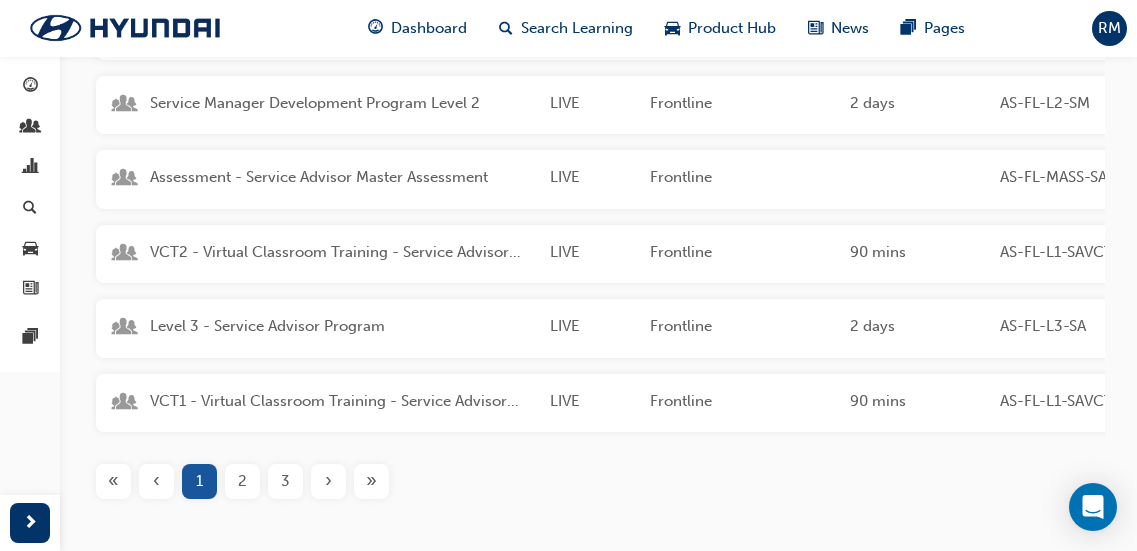 type on "serv" 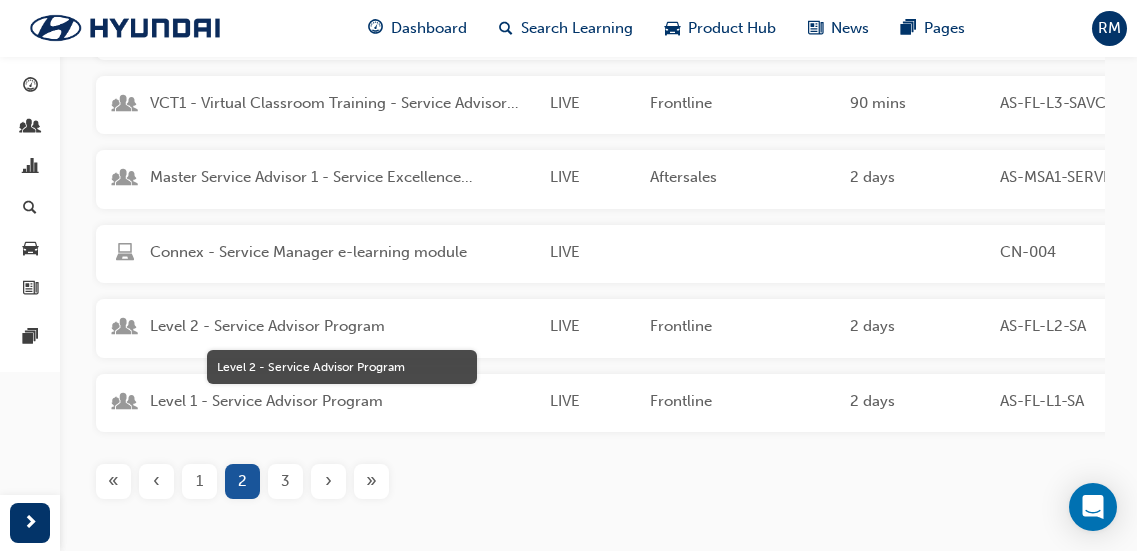 click on "Level 2 - Service Advisor Program" at bounding box center (342, 326) 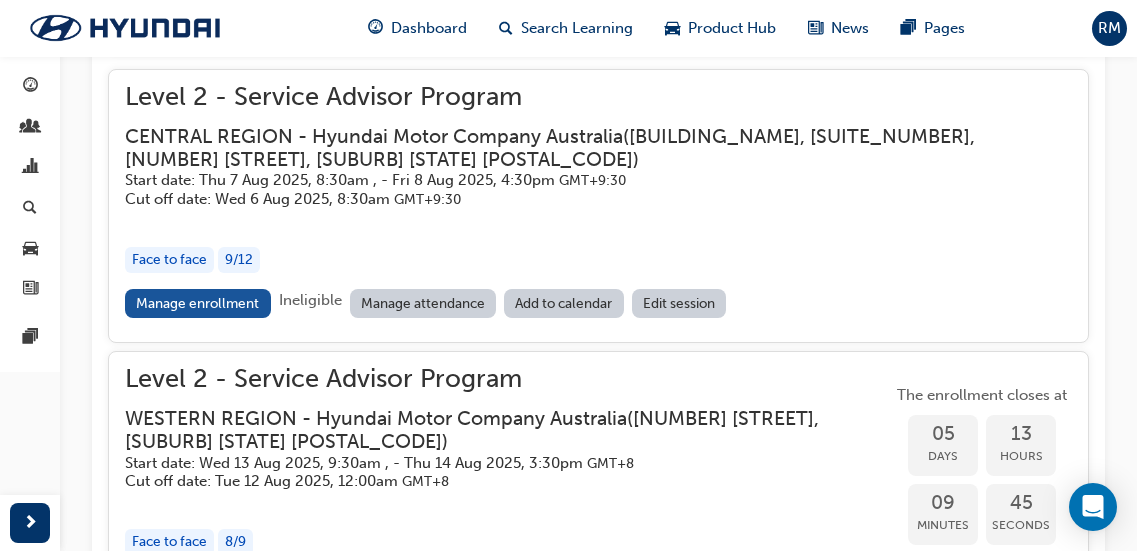 scroll, scrollTop: 1742, scrollLeft: 0, axis: vertical 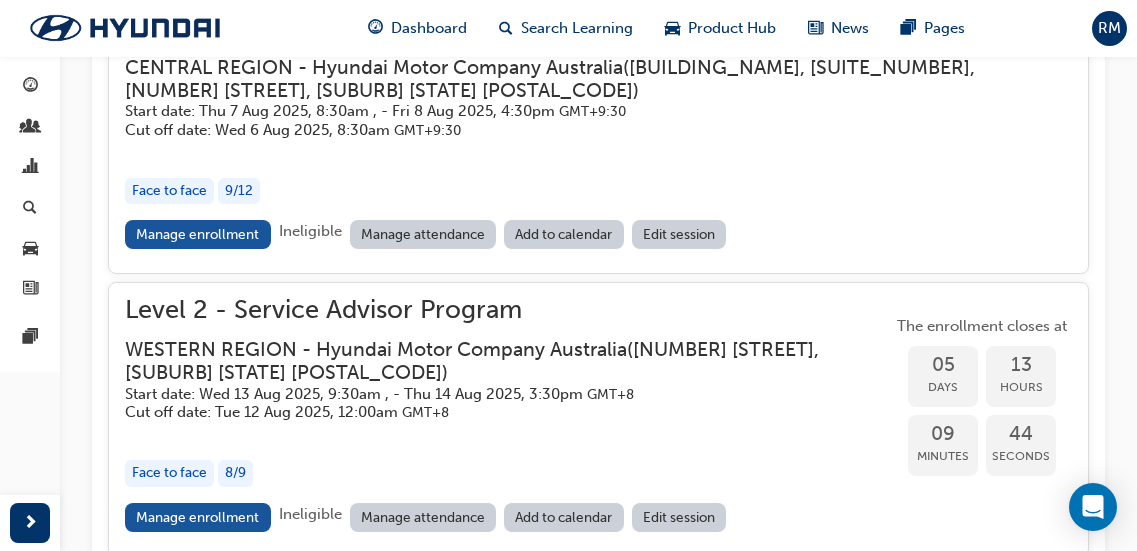 click on "Cut off date:   [DAY] [NUMBER] [MONTH] [YEAR], [TIME]   [TIMEZONE]" at bounding box center [582, 130] 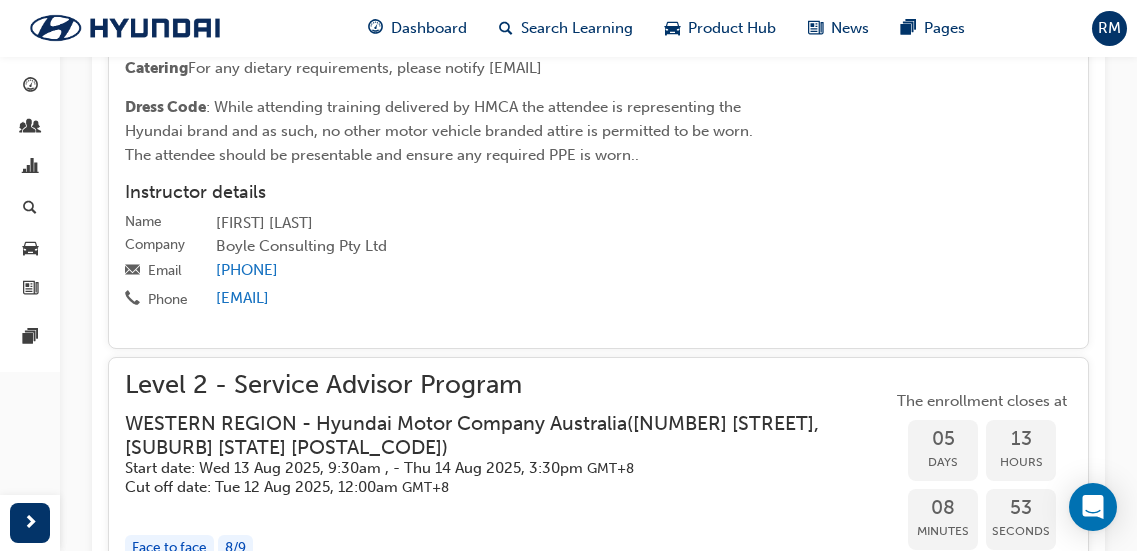 scroll, scrollTop: 2442, scrollLeft: 0, axis: vertical 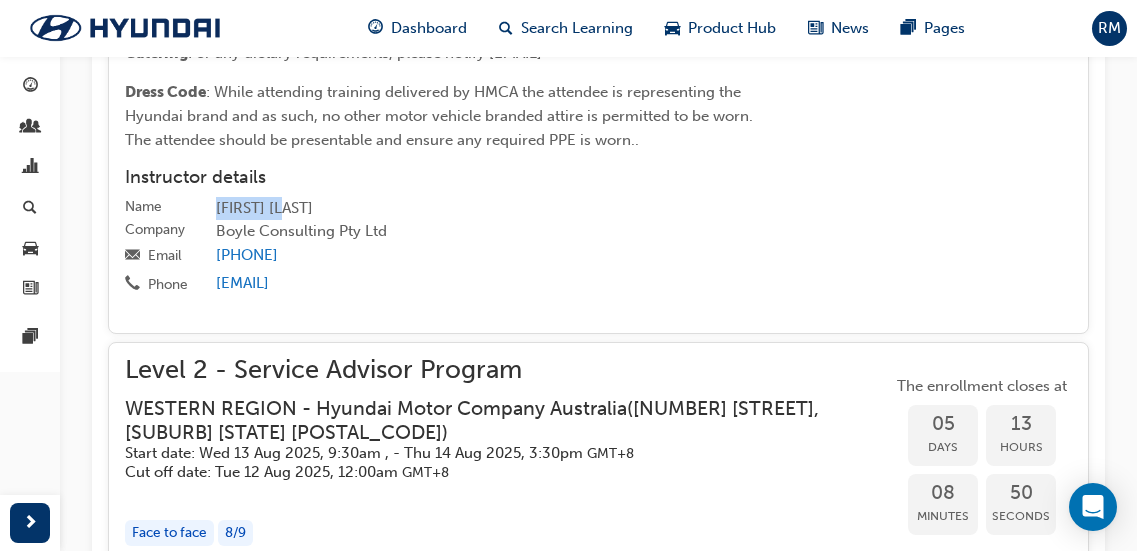 drag, startPoint x: 303, startPoint y: 232, endPoint x: 220, endPoint y: 231, distance: 83.00603 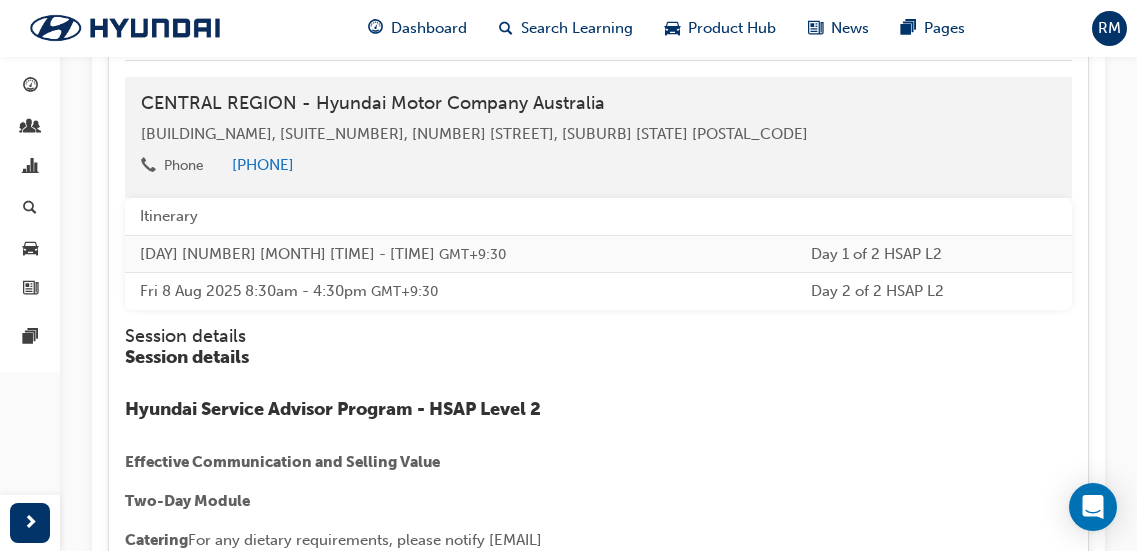 scroll, scrollTop: 1942, scrollLeft: 0, axis: vertical 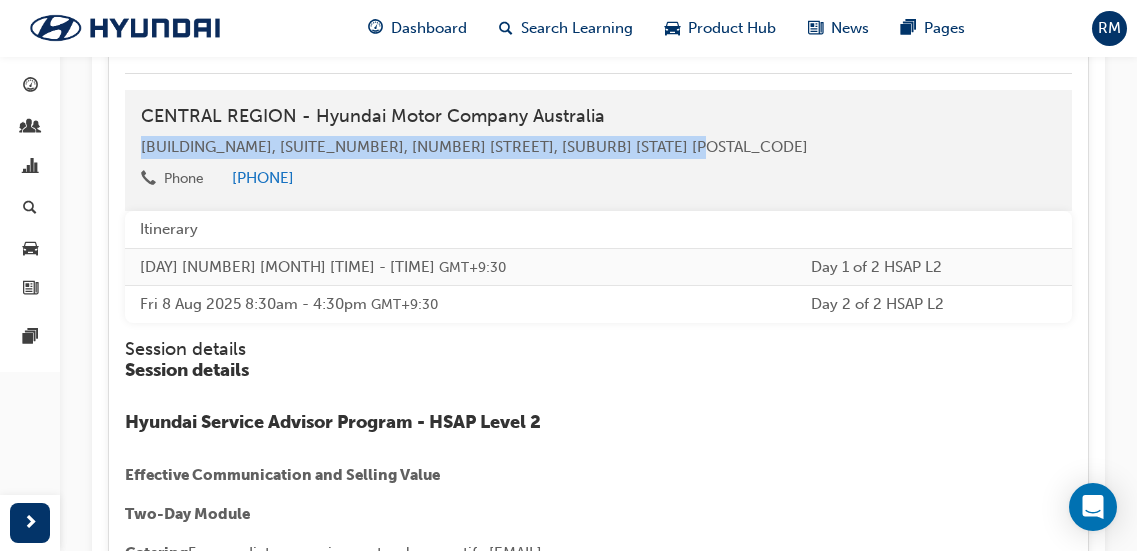 drag, startPoint x: 673, startPoint y: 144, endPoint x: 131, endPoint y: 155, distance: 542.11163 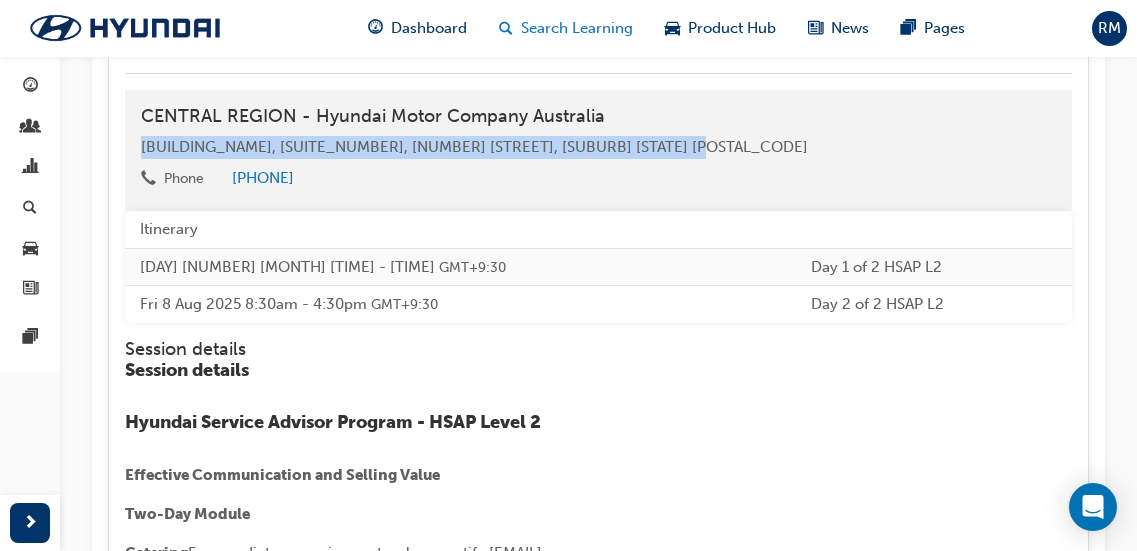 click on "Search Learning" at bounding box center (577, 28) 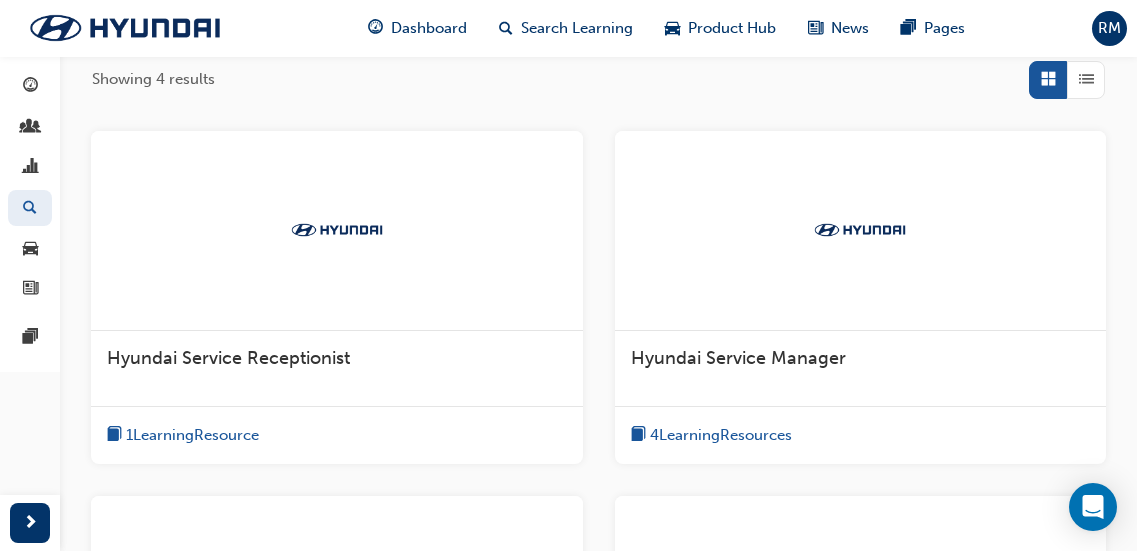 scroll, scrollTop: 128, scrollLeft: 0, axis: vertical 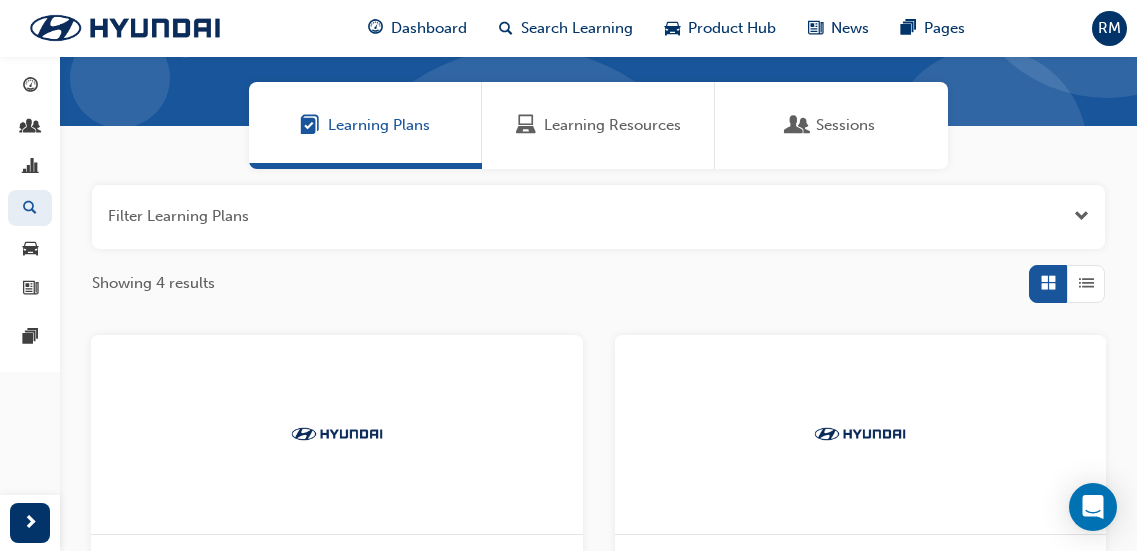 click on "Learning Resources" at bounding box center (612, 125) 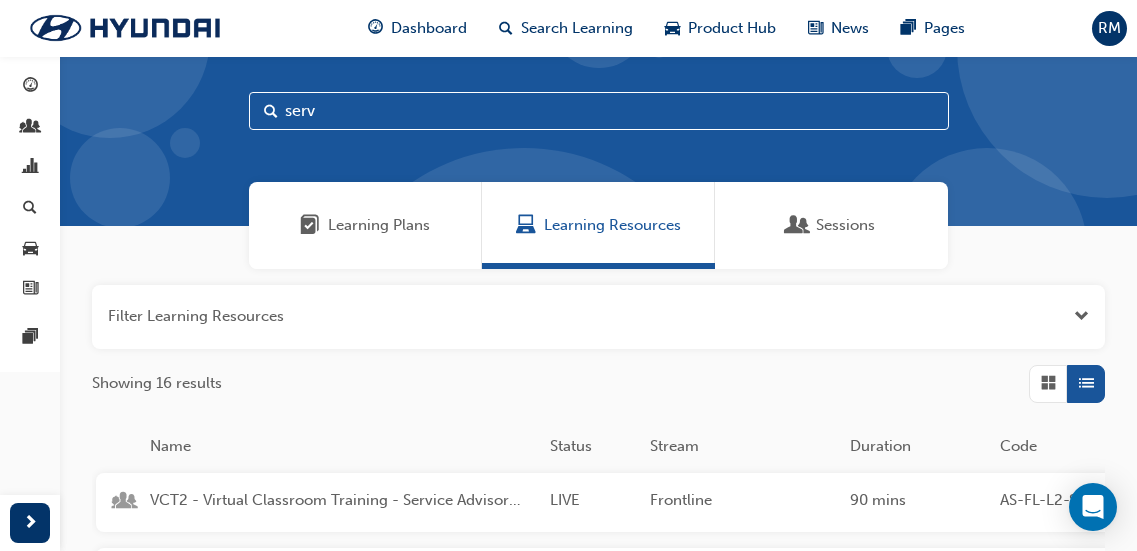 scroll, scrollTop: 0, scrollLeft: 0, axis: both 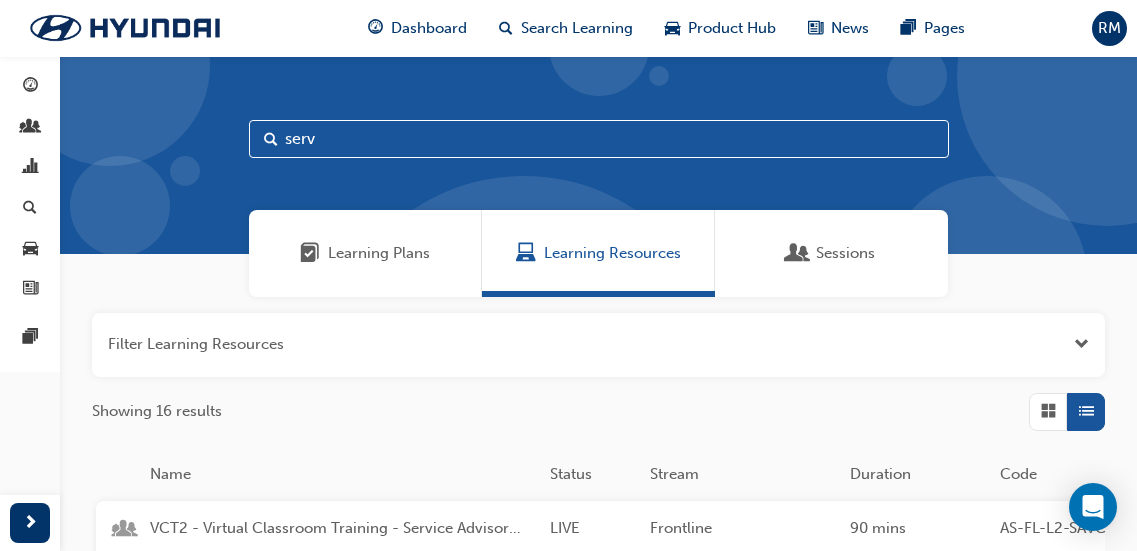 drag, startPoint x: 466, startPoint y: 145, endPoint x: 180, endPoint y: 148, distance: 286.01575 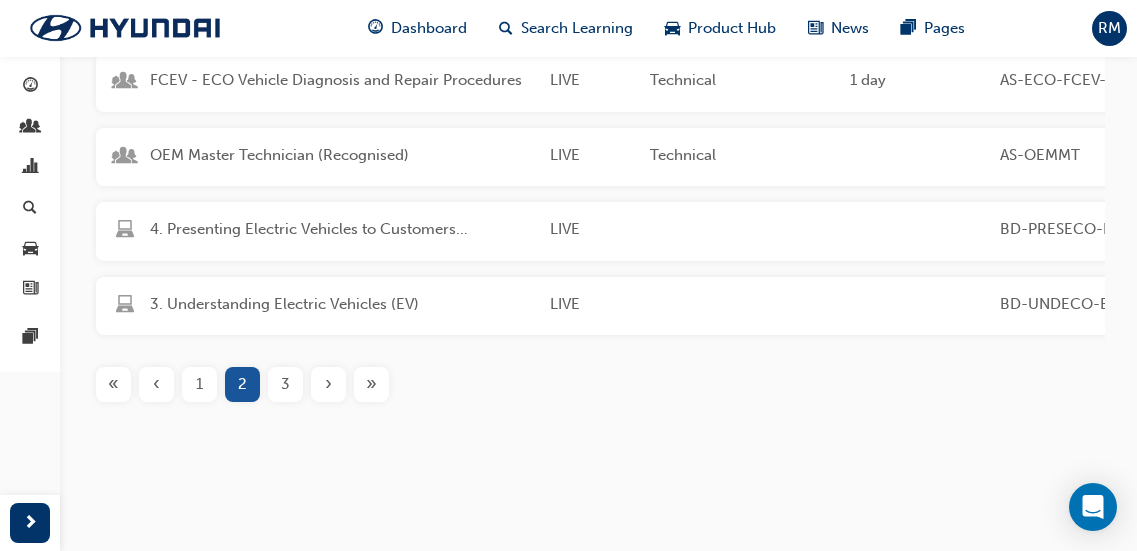 scroll, scrollTop: 600, scrollLeft: 0, axis: vertical 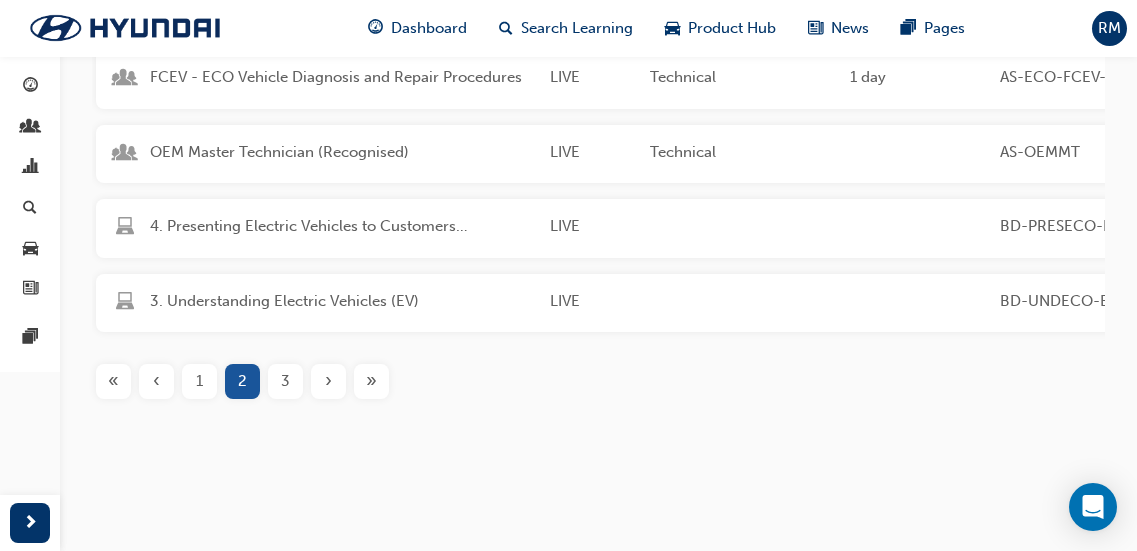type on "eco" 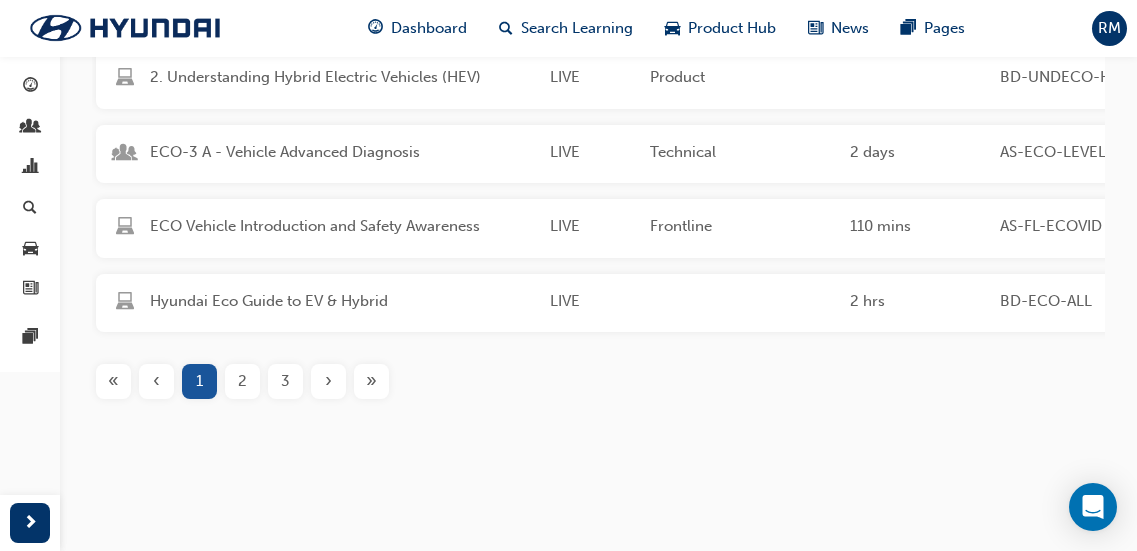 click on "ECO-3 A - Vehicle Advanced Diagnosis LIVE Technical 2 days AS-ECO-LEVEL 3 A This course is recommended for Technicians who have completed H-STEP Level 1 and Level 2.  Prerequisites: Successfully certified as a Hyundai EV Specialist Technician and completed Electrical Diagnosis. This Advanced Diagnostic training course for Eco Vehicles aims to provide in-depth technical and diagnostic information for related Eco Vehicle systems and functions on Hyundai Eco Vehicles. Four Day Course delivered as Part A Two-Day Module and Part B Two-Day Module." at bounding box center [852, 154] 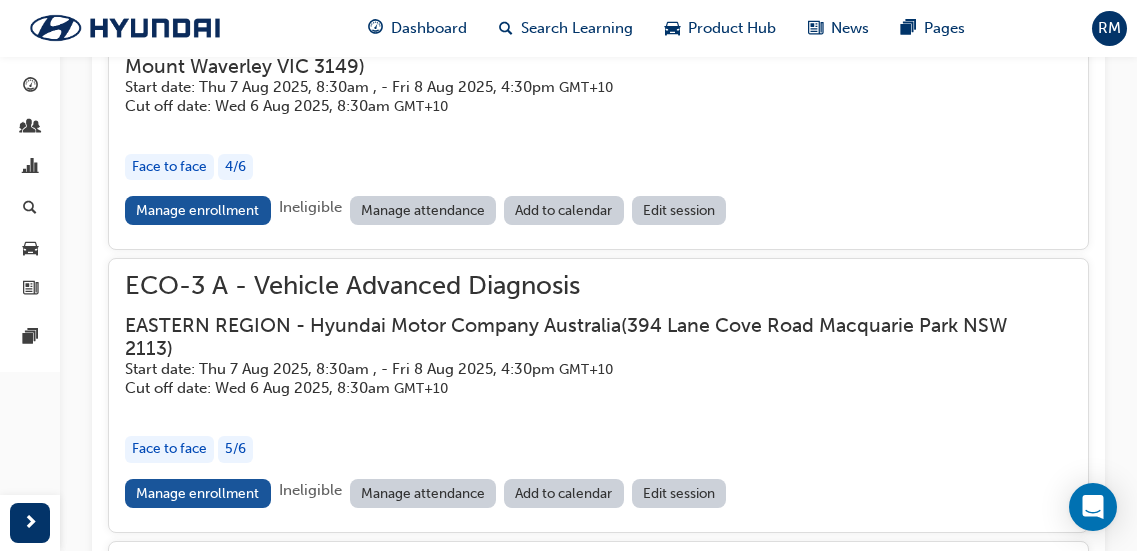scroll, scrollTop: 1946, scrollLeft: 0, axis: vertical 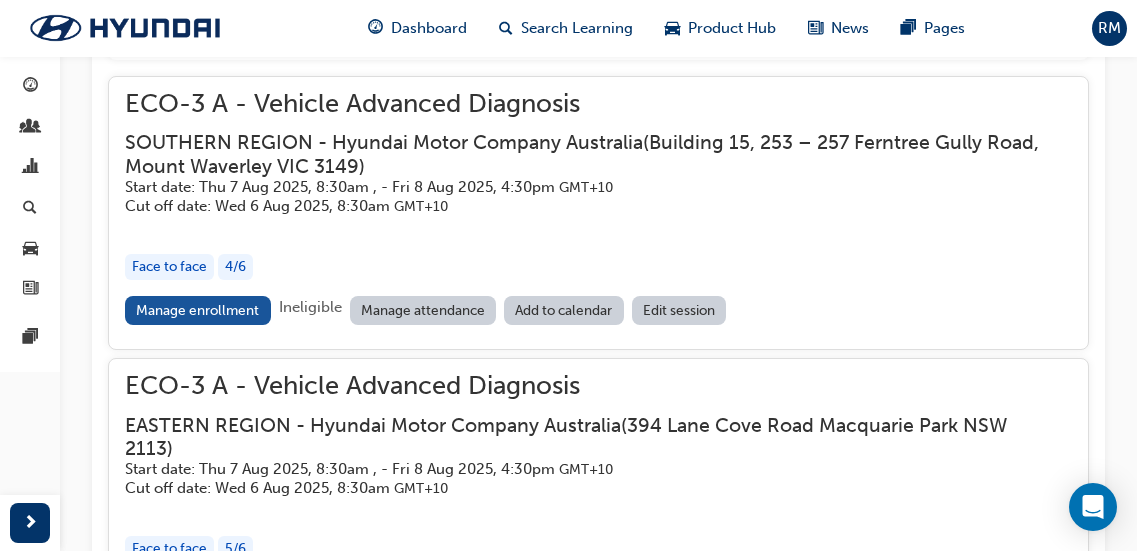 click on "Cut off date:   [DAY] [NUMBER] [MONTH] [YEAR], [TIME]   [TIMEZONE]" at bounding box center [582, 206] 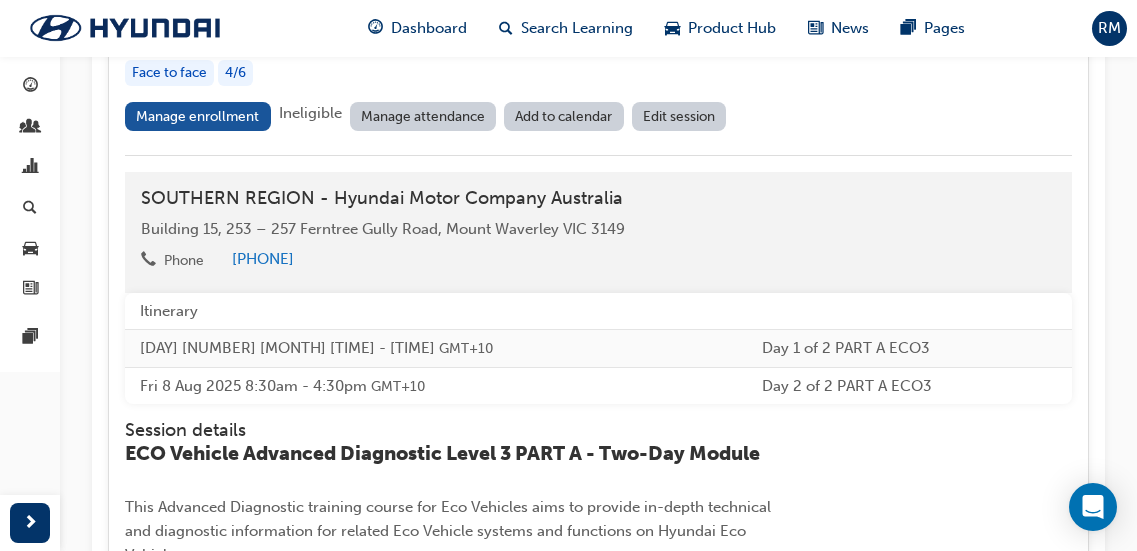 scroll, scrollTop: 2146, scrollLeft: 0, axis: vertical 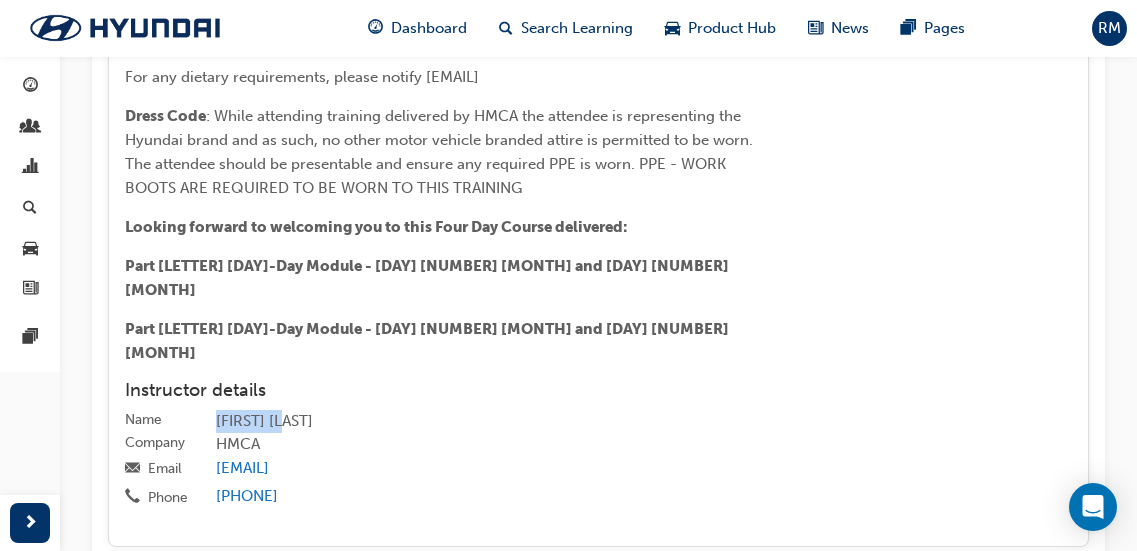 drag, startPoint x: 309, startPoint y: 392, endPoint x: 218, endPoint y: 392, distance: 91 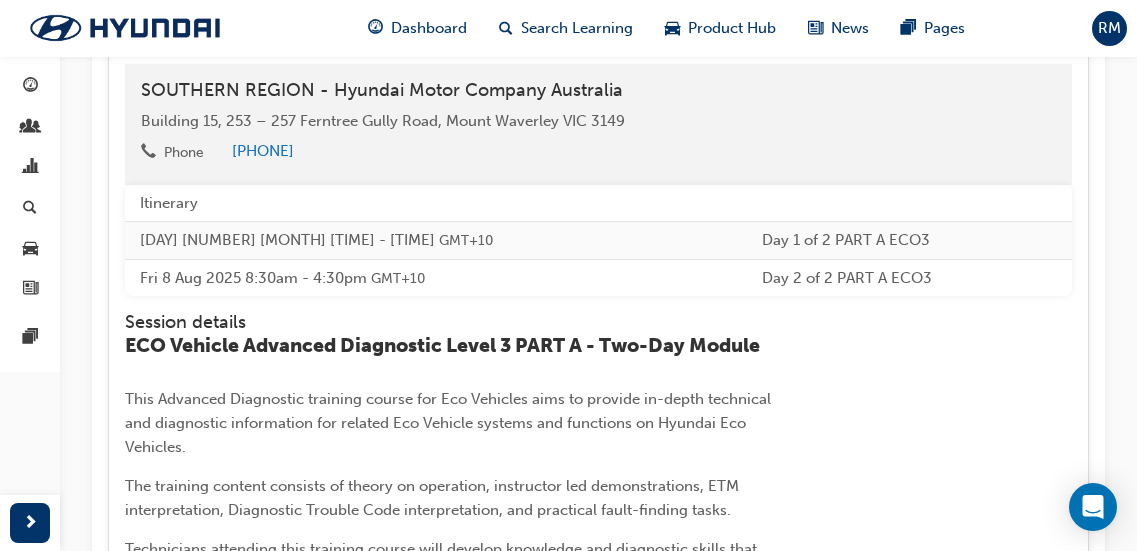 scroll, scrollTop: 2146, scrollLeft: 0, axis: vertical 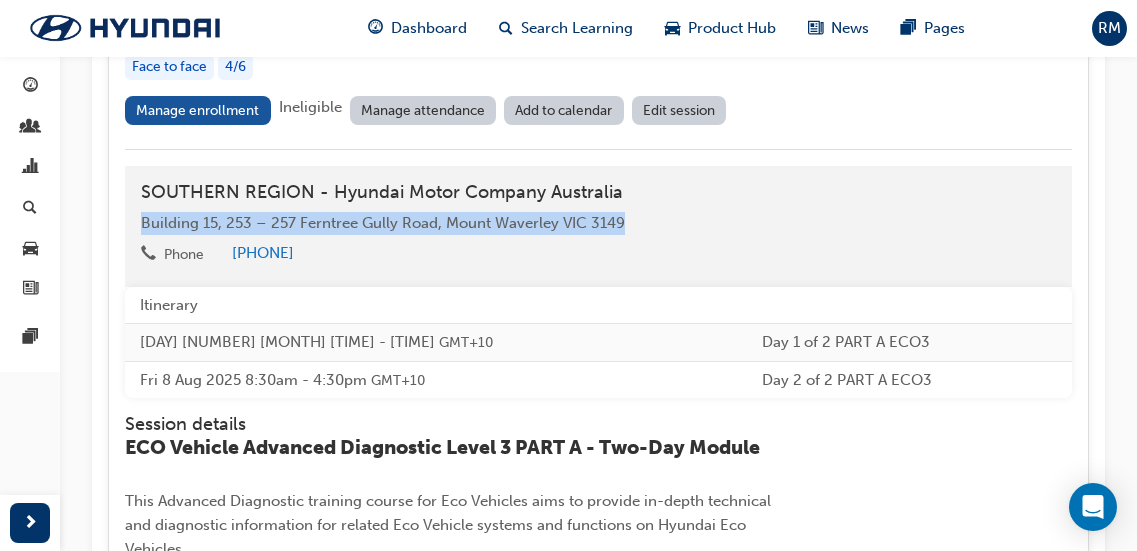 drag, startPoint x: 665, startPoint y: 252, endPoint x: 137, endPoint y: 230, distance: 528.4581 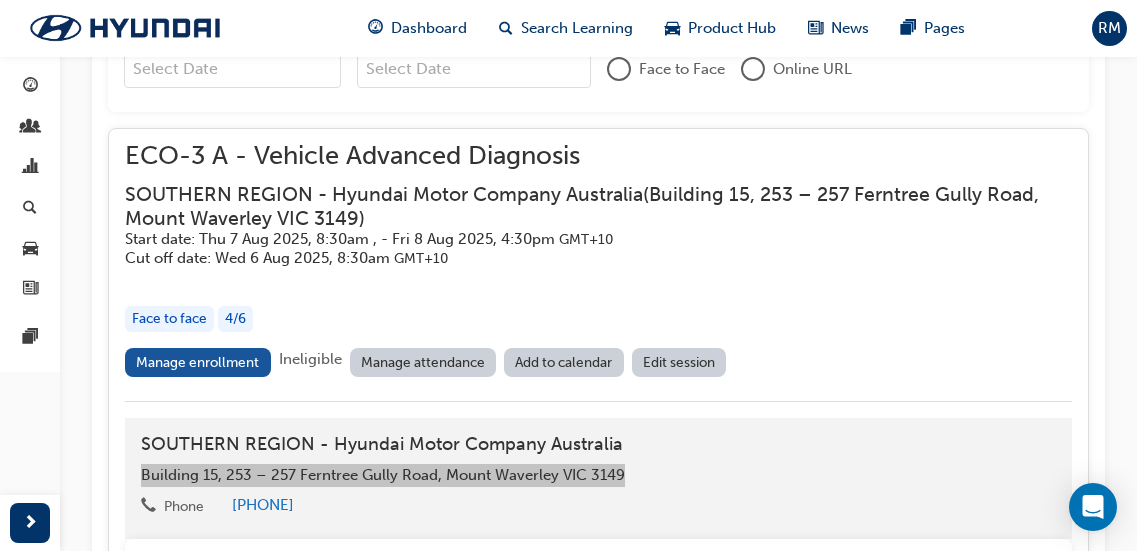 scroll, scrollTop: 1846, scrollLeft: 0, axis: vertical 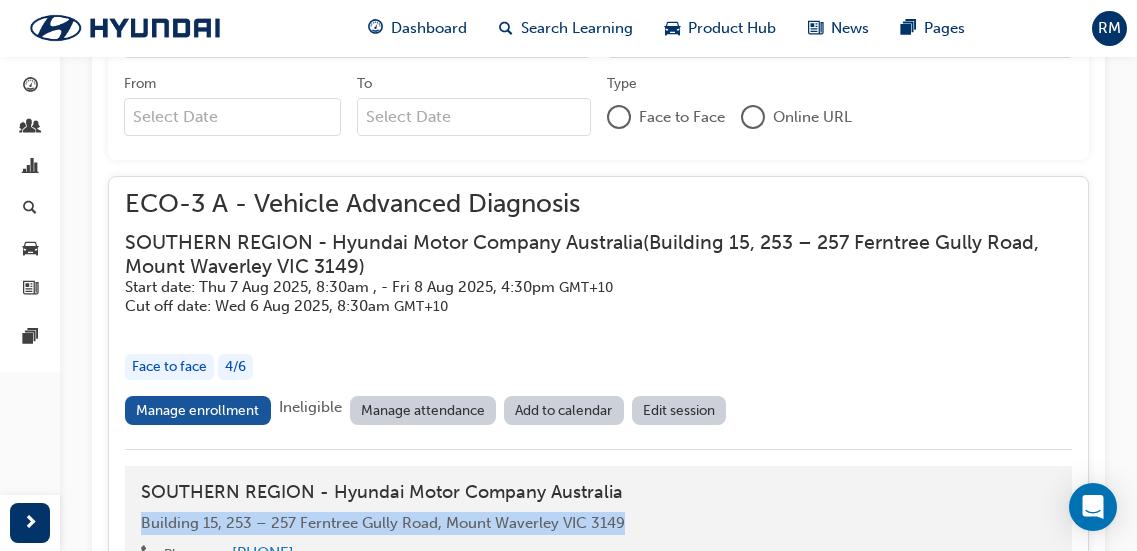click on "[REGION] - Hyundai Motor Company Australia  ( [BUILDING_NUMBER], [NUMBER] – [NUMBER] [STREET], [SUBURB] [STATE] [POSTAL_CODE] )" at bounding box center (582, 254) 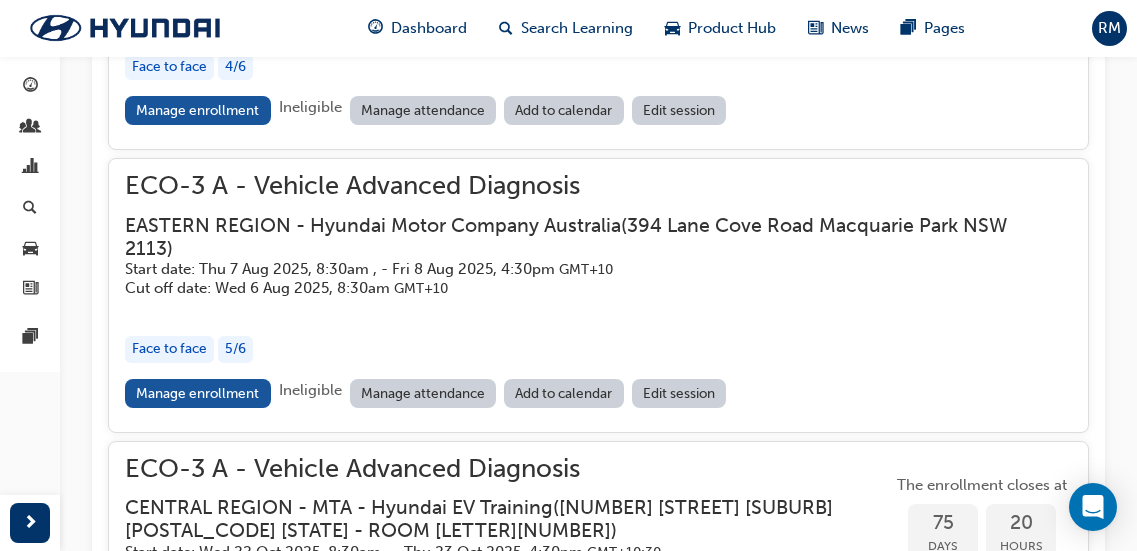 click on "Start date:   [DAY] [NUMBER] [MONTH] [YEAR], [TIME] , - [DAY] [NUMBER] [MONTH] [YEAR], [TIME]   [TIMEZONE]" at bounding box center [582, 269] 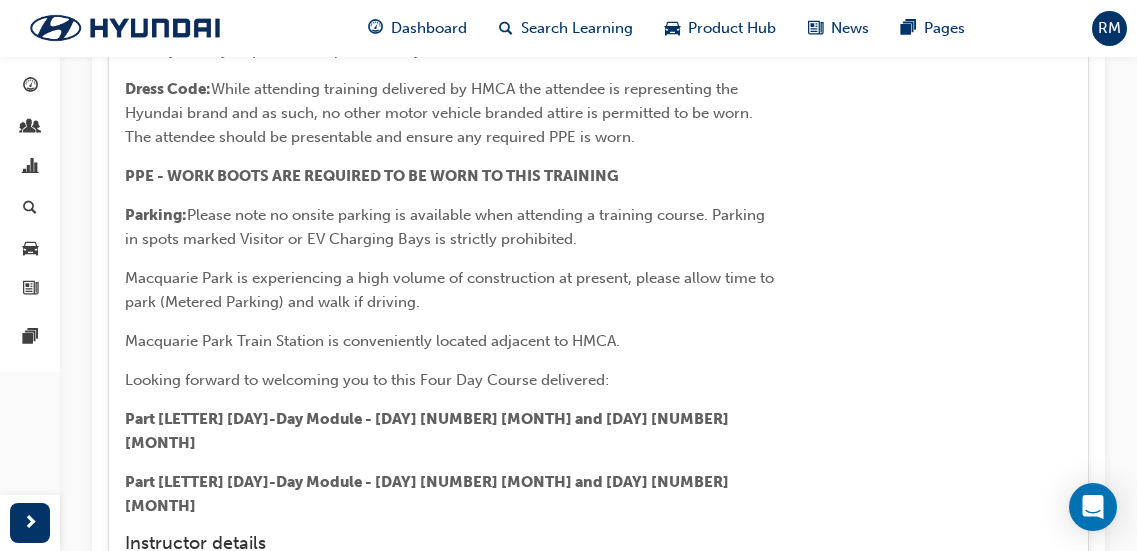 scroll, scrollTop: 3346, scrollLeft: 0, axis: vertical 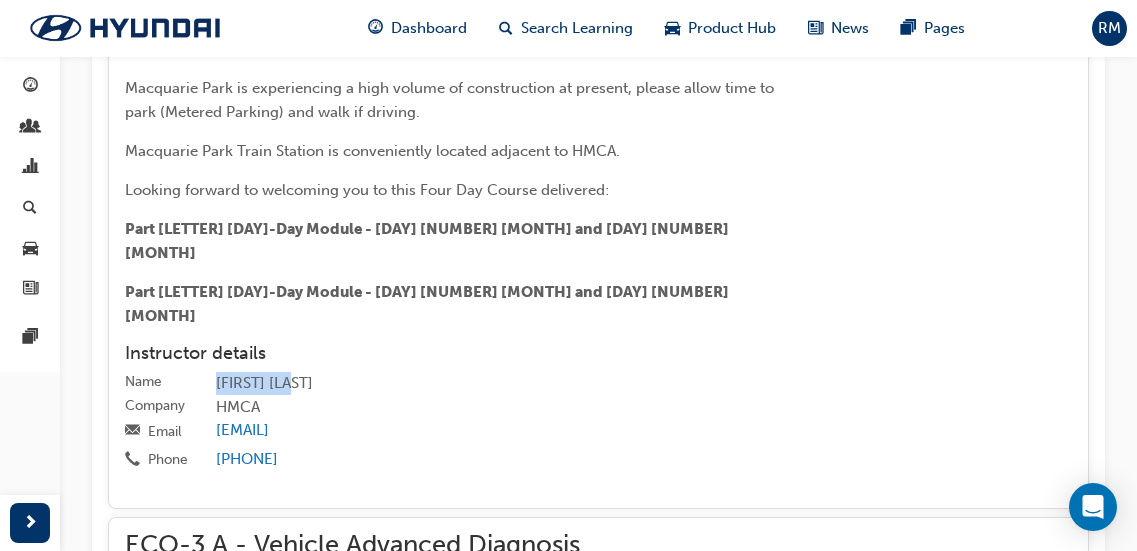drag, startPoint x: 213, startPoint y: 350, endPoint x: 294, endPoint y: 350, distance: 81 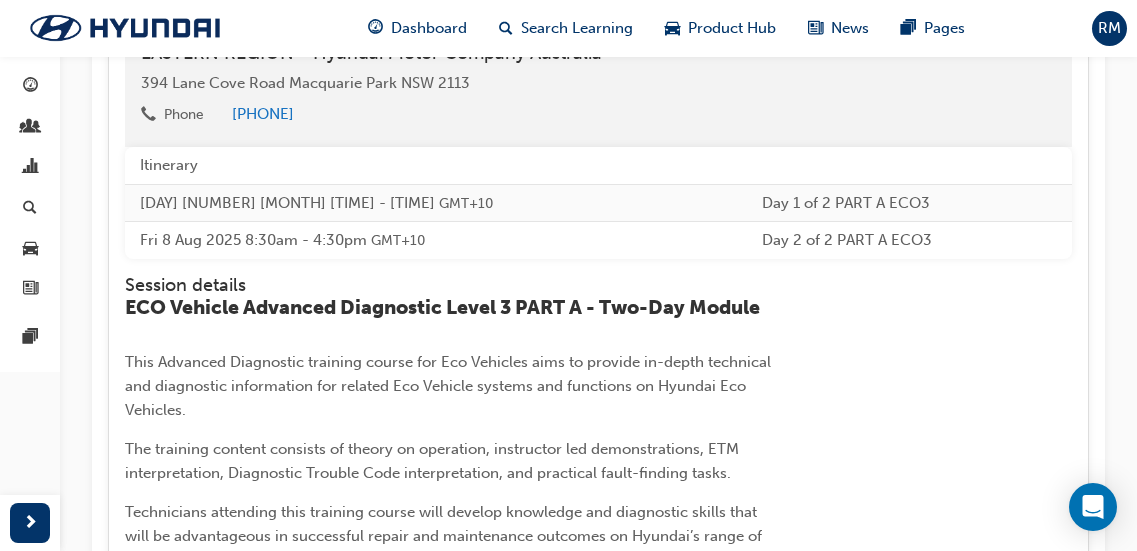 scroll, scrollTop: 2546, scrollLeft: 0, axis: vertical 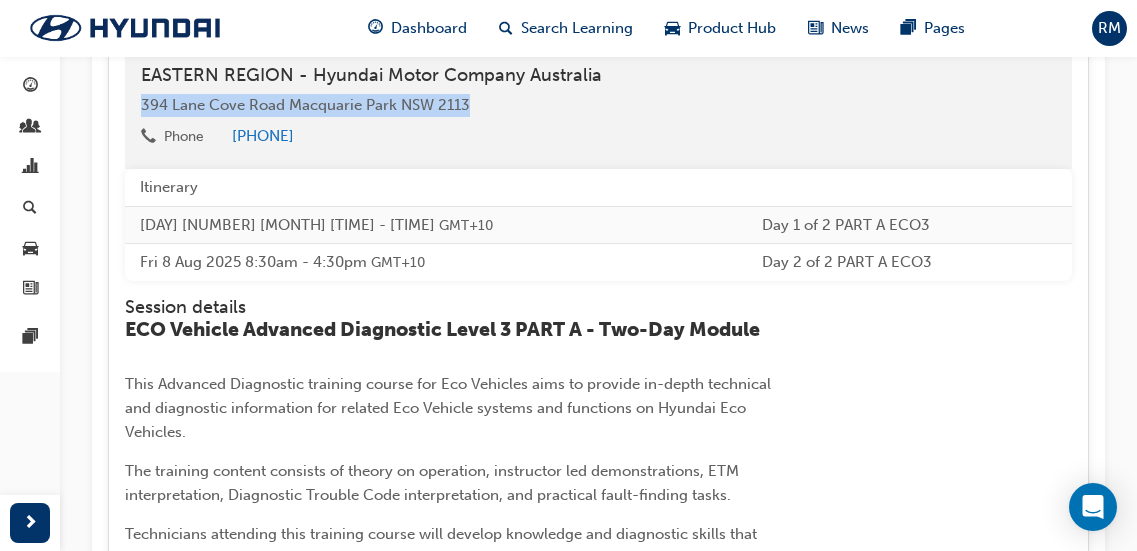 drag, startPoint x: 388, startPoint y: 121, endPoint x: 135, endPoint y: 123, distance: 253.0079 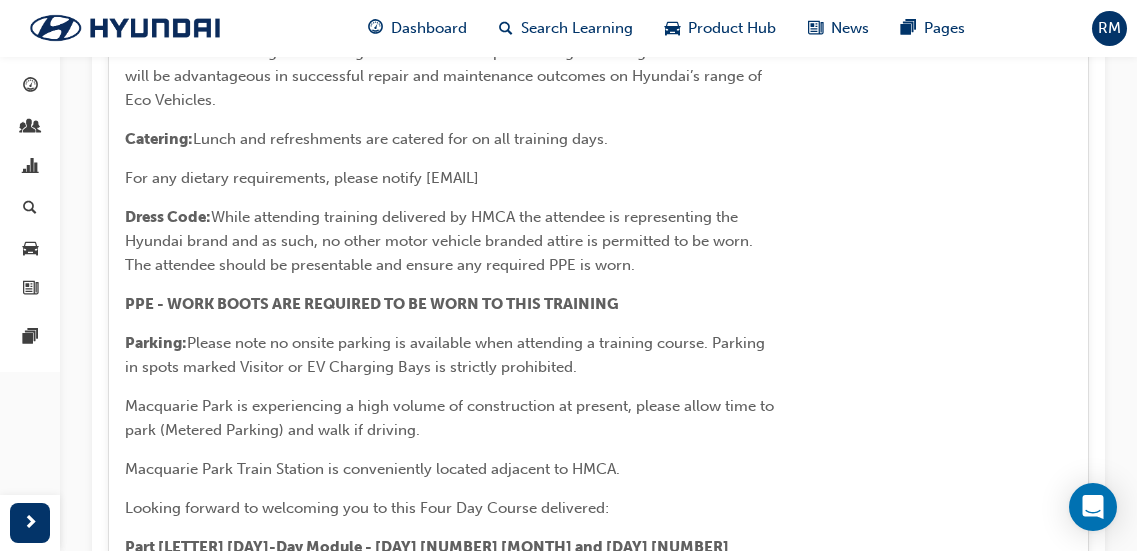 scroll, scrollTop: 3046, scrollLeft: 0, axis: vertical 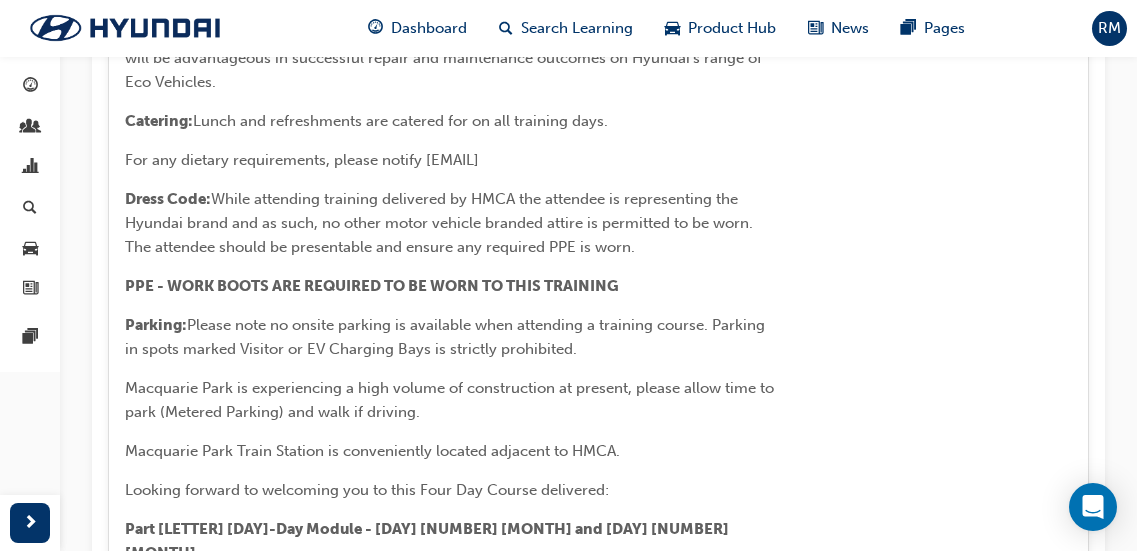 drag, startPoint x: 575, startPoint y: 371, endPoint x: 194, endPoint y: 346, distance: 381.81934 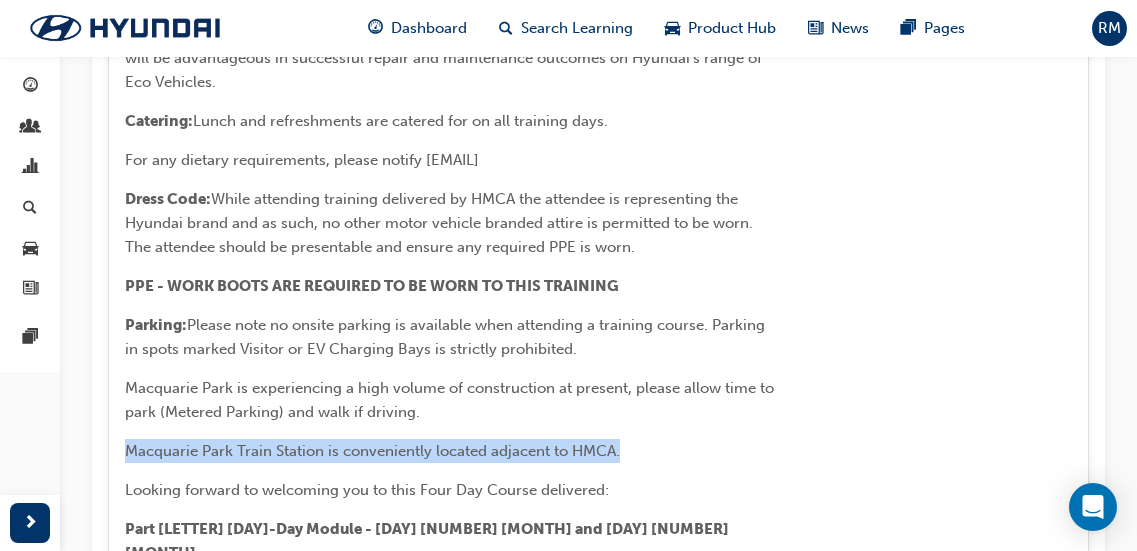 drag, startPoint x: 619, startPoint y: 478, endPoint x: 128, endPoint y: 483, distance: 491.02545 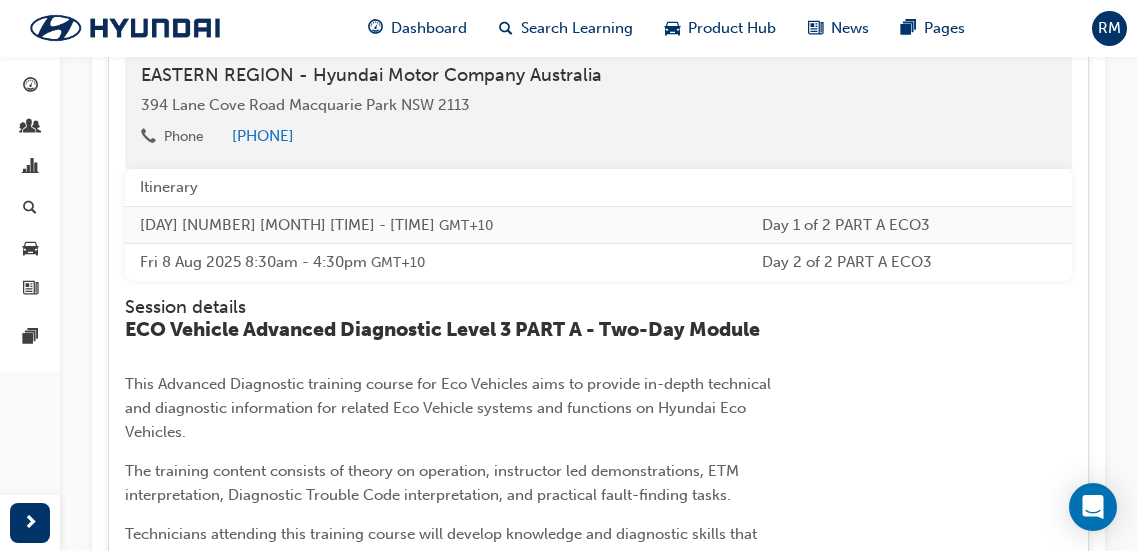 scroll, scrollTop: 2346, scrollLeft: 0, axis: vertical 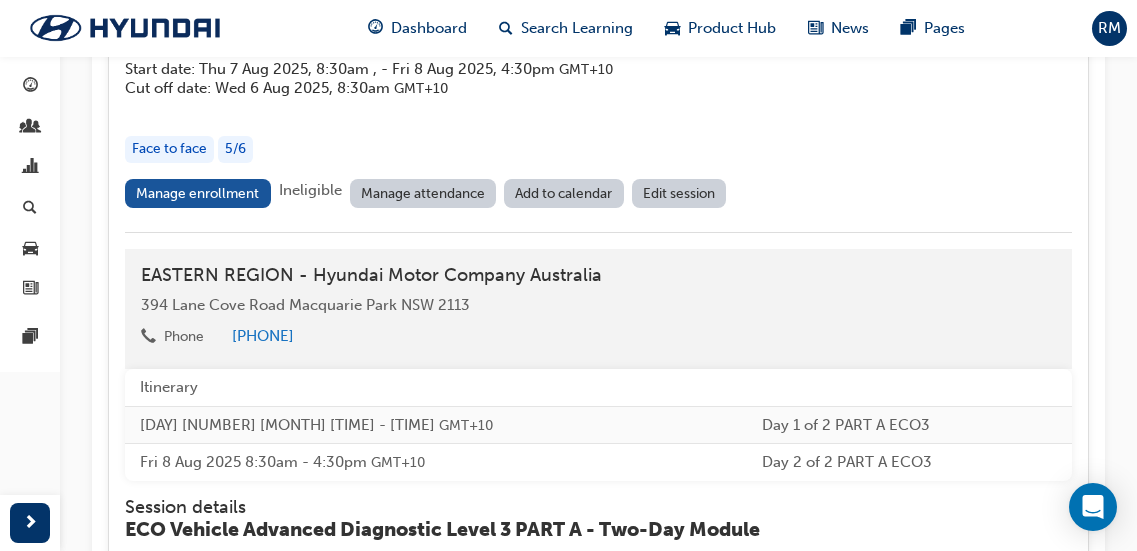 click on "[COURSE_CODE] - Vehicle Advanced Diagnosis [REGION] - Hyundai Motor Company Australia  ( [NUMBER] [STREET] [SUBURB] [STATE] [POSTAL_CODE] ) Start date:   [DAY] [NUMBER] [MONTH] [YEAR], [TIME] , - [DAY] [NUMBER] [MONTH] [YEAR], [TIME]   [TIMEZONE] Cut off date:   [DAY] [NUMBER] [MONTH] [YEAR], [TIME]   [TIMEZONE] Face to face [NUMBER]  /  [NUMBER]" at bounding box center [598, 76] 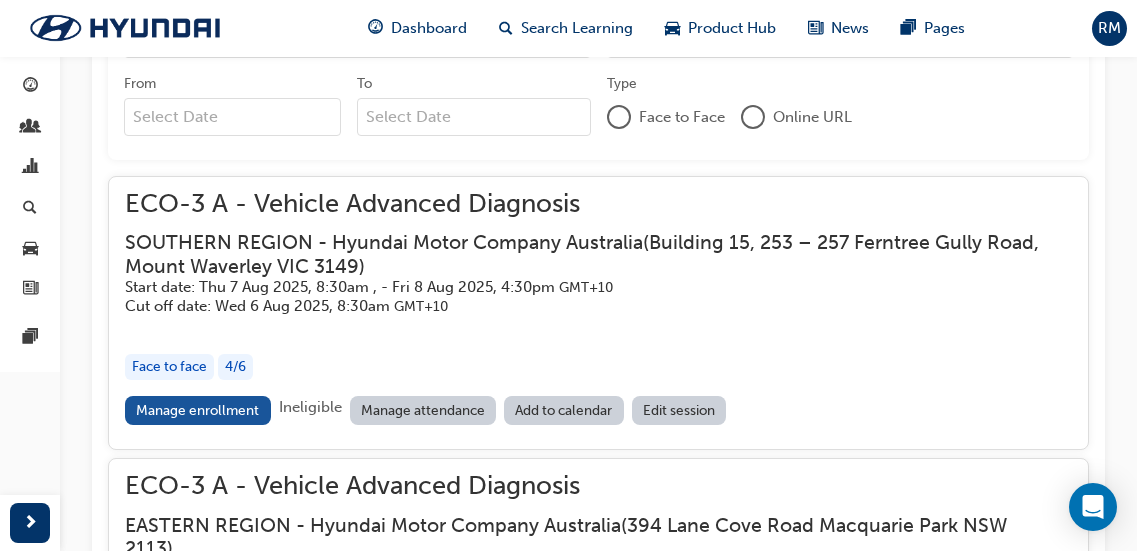 scroll, scrollTop: 1746, scrollLeft: 0, axis: vertical 